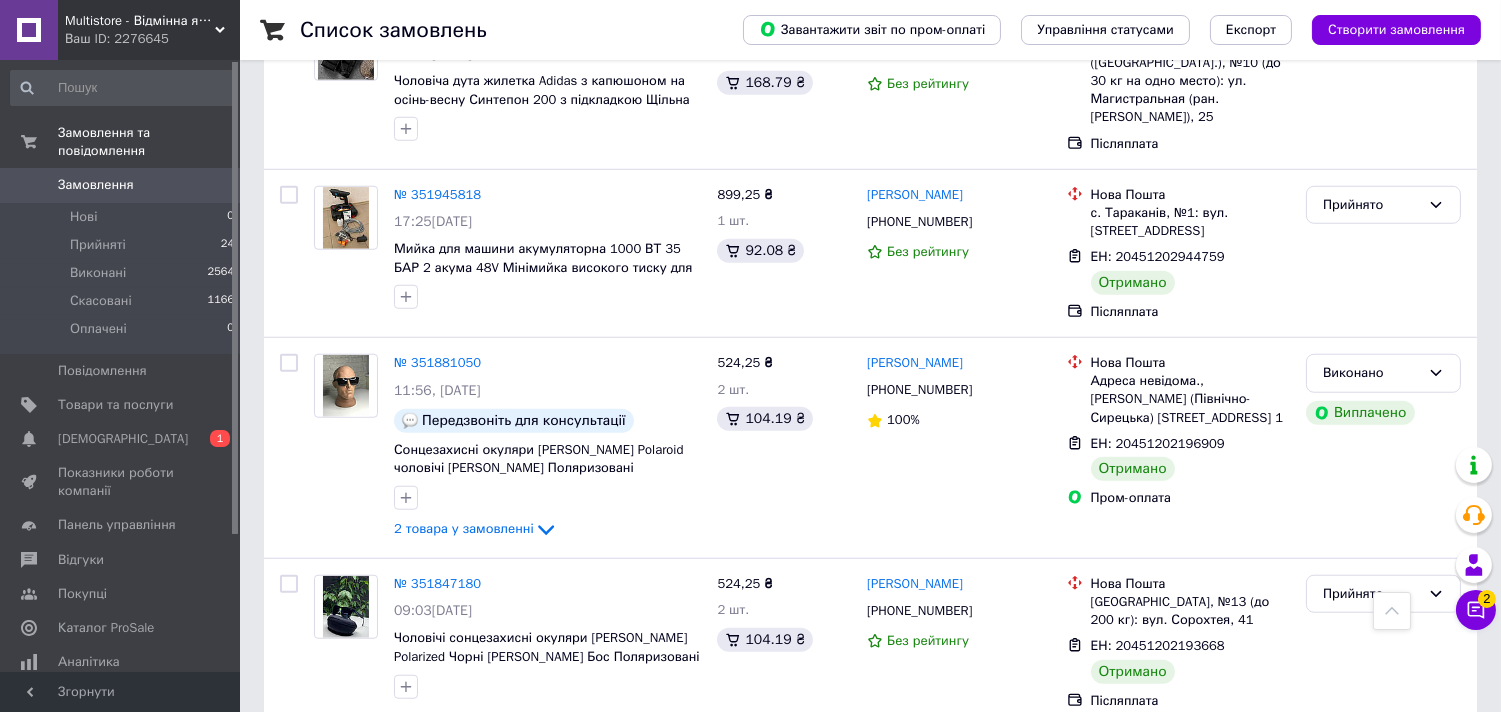 scroll, scrollTop: 3333, scrollLeft: 0, axis: vertical 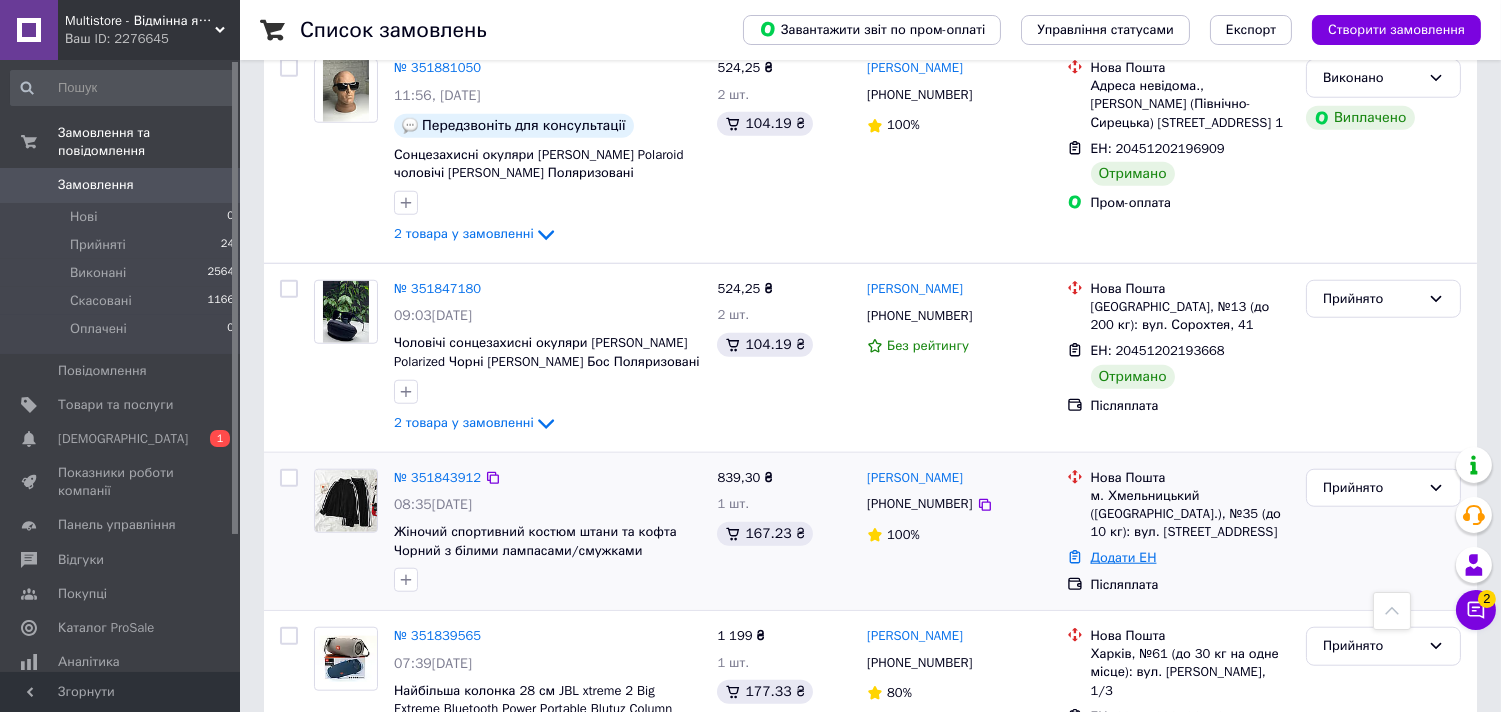 click on "Додати ЕН" at bounding box center [1124, 557] 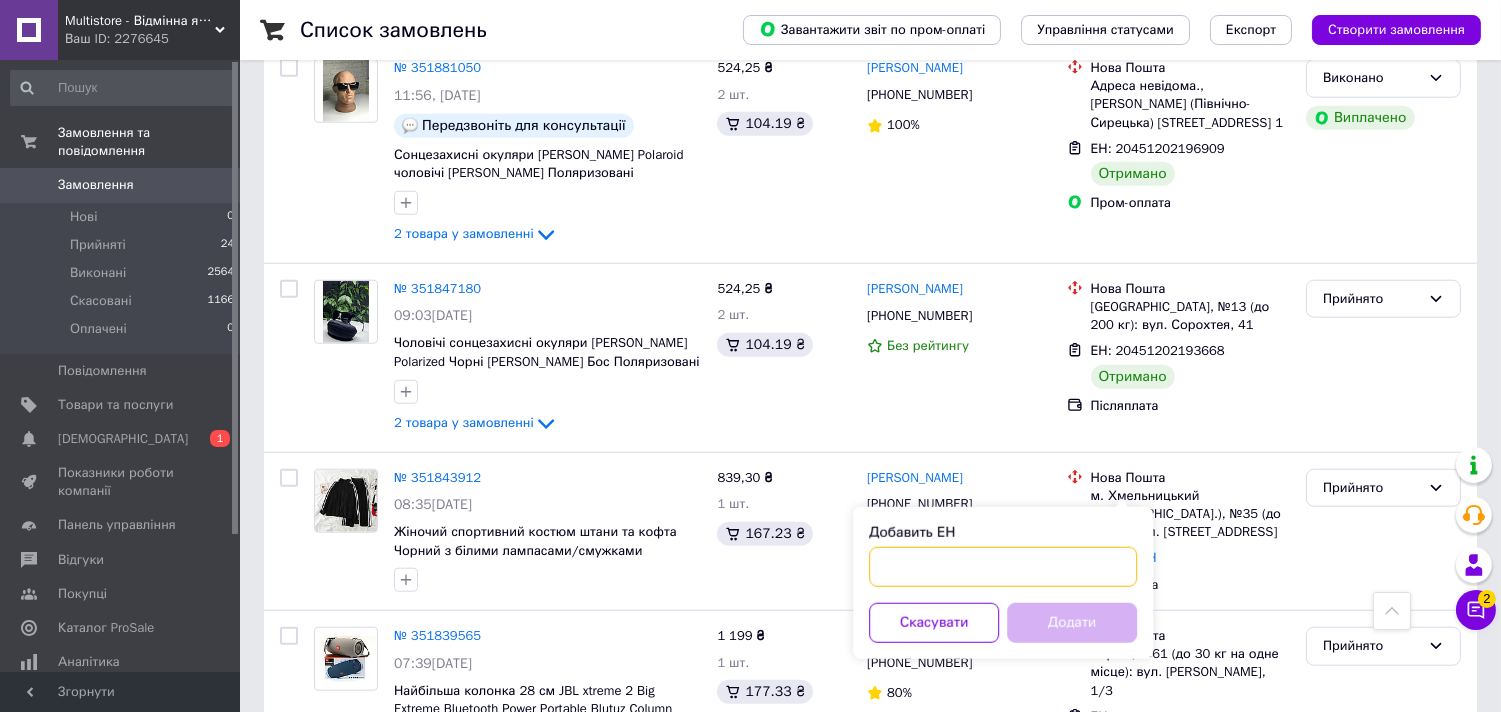 click on "Добавить ЕН" at bounding box center [1003, 567] 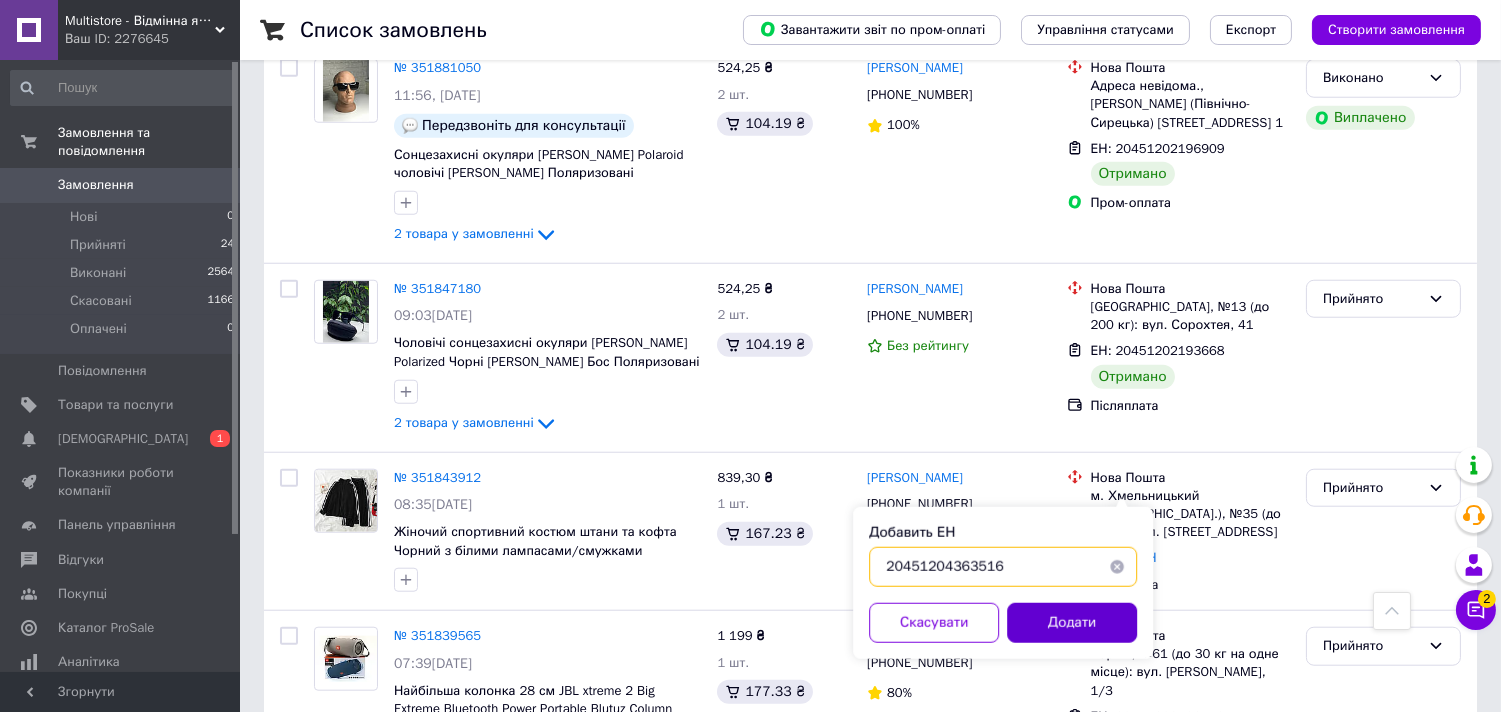 type on "20451204363516" 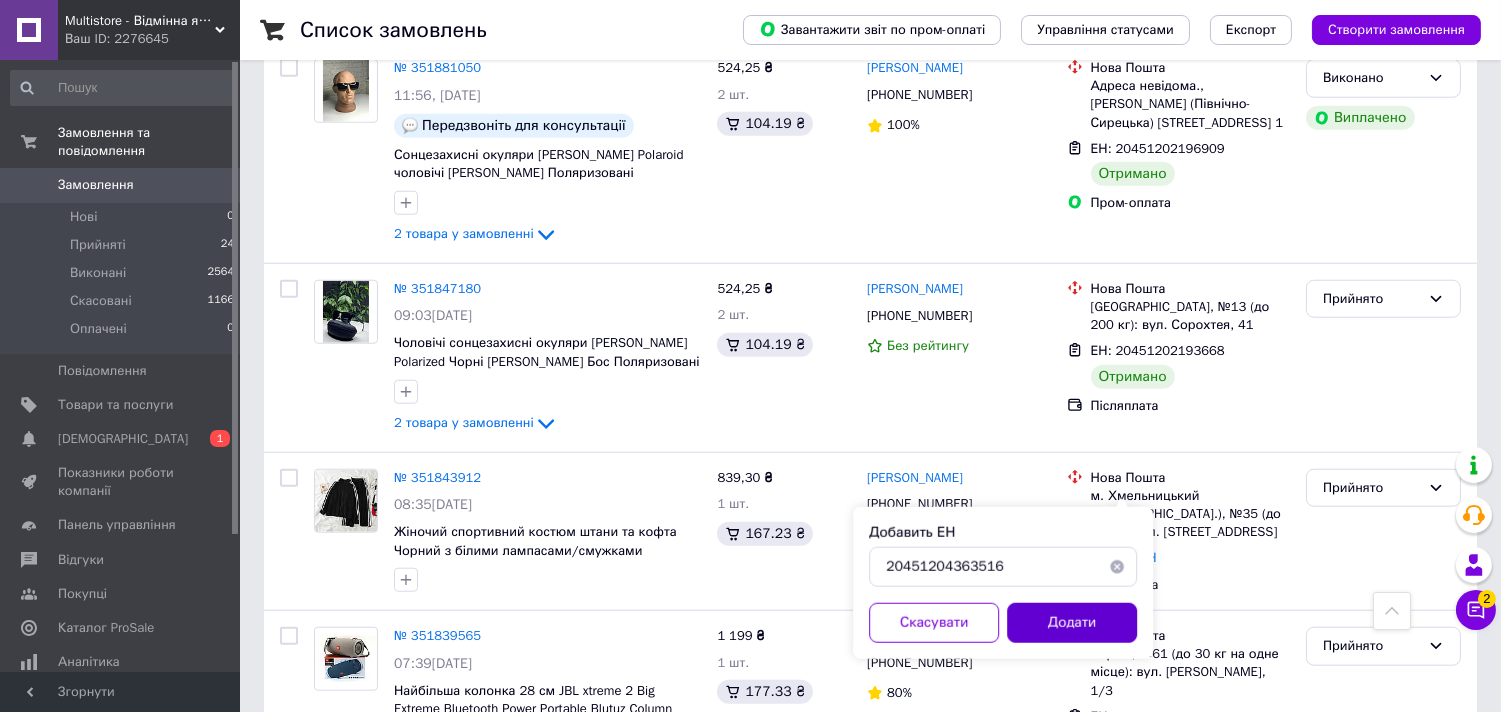 click on "Додати" at bounding box center (1072, 623) 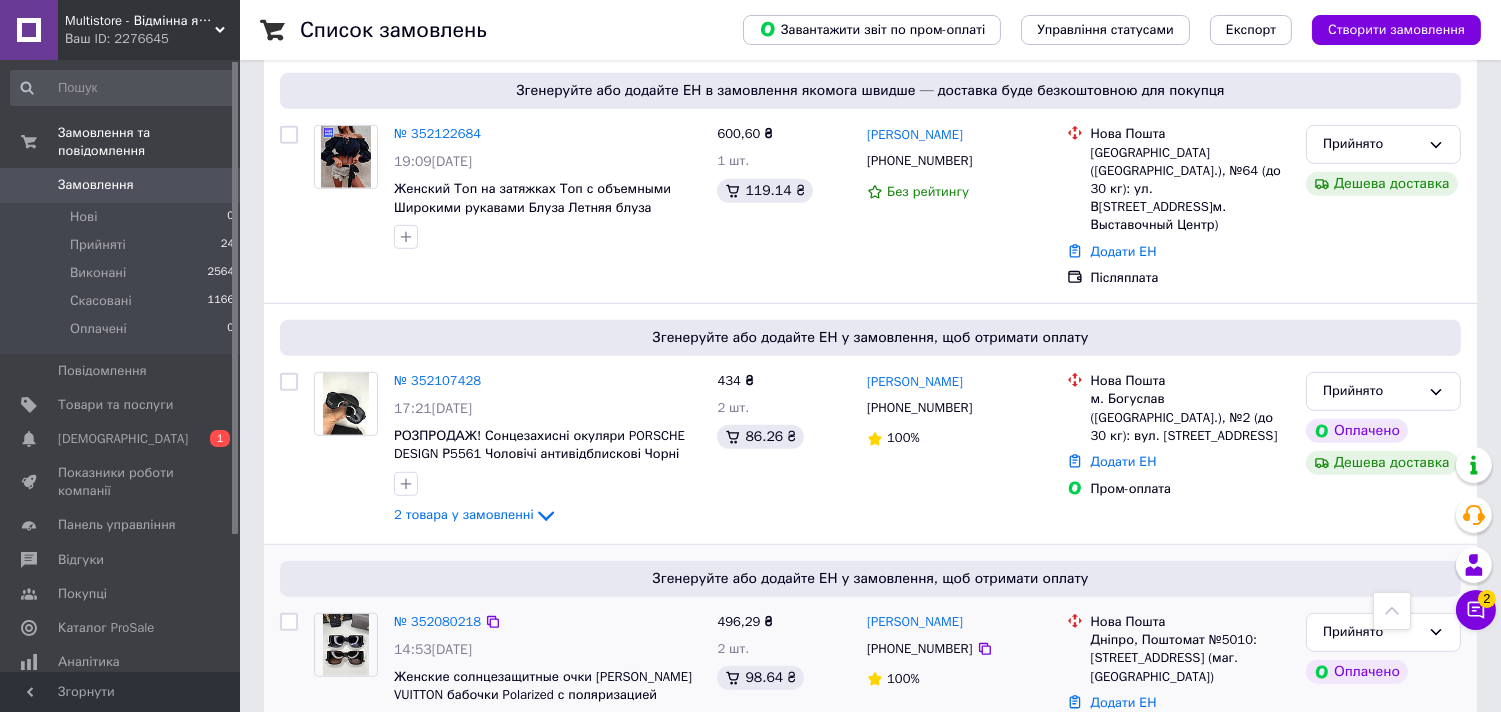 scroll, scrollTop: 2000, scrollLeft: 0, axis: vertical 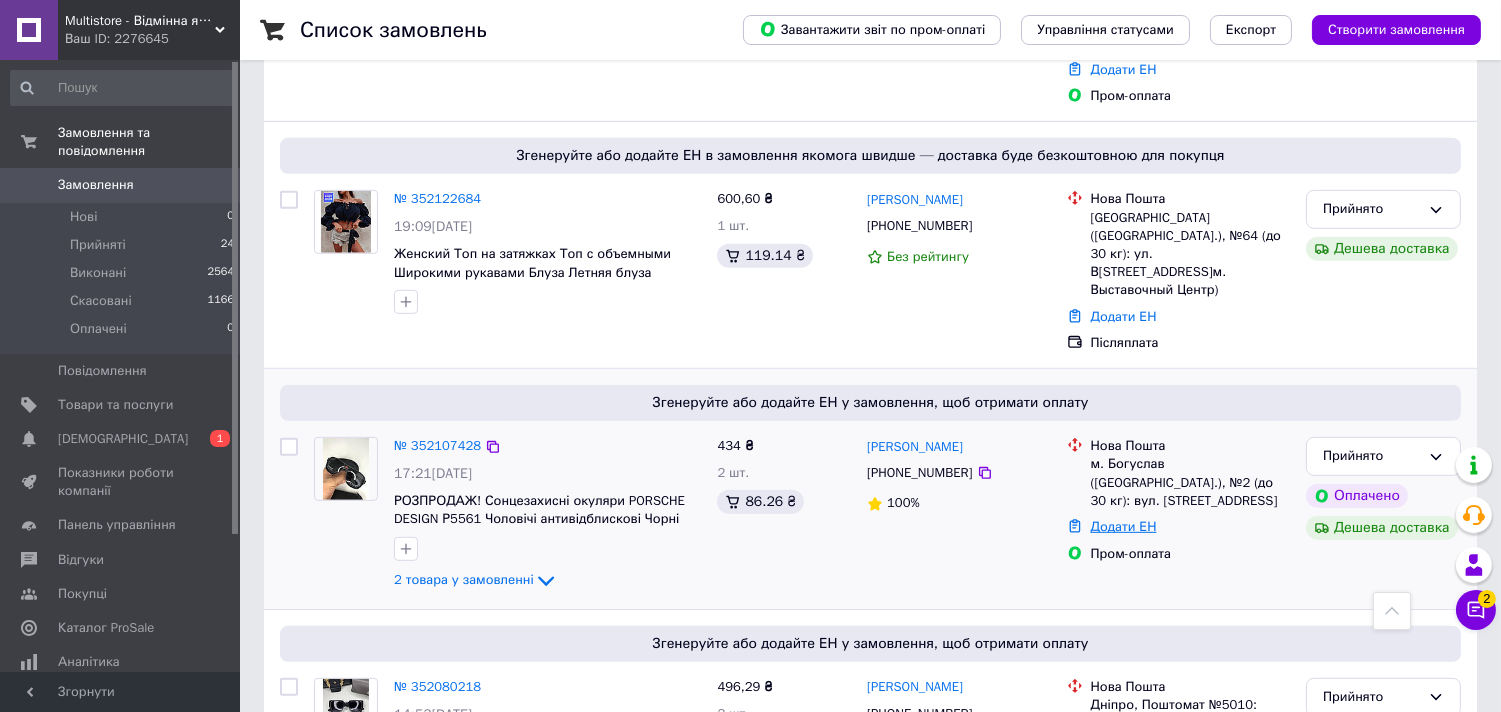 click on "Додати ЕН" at bounding box center (1124, 526) 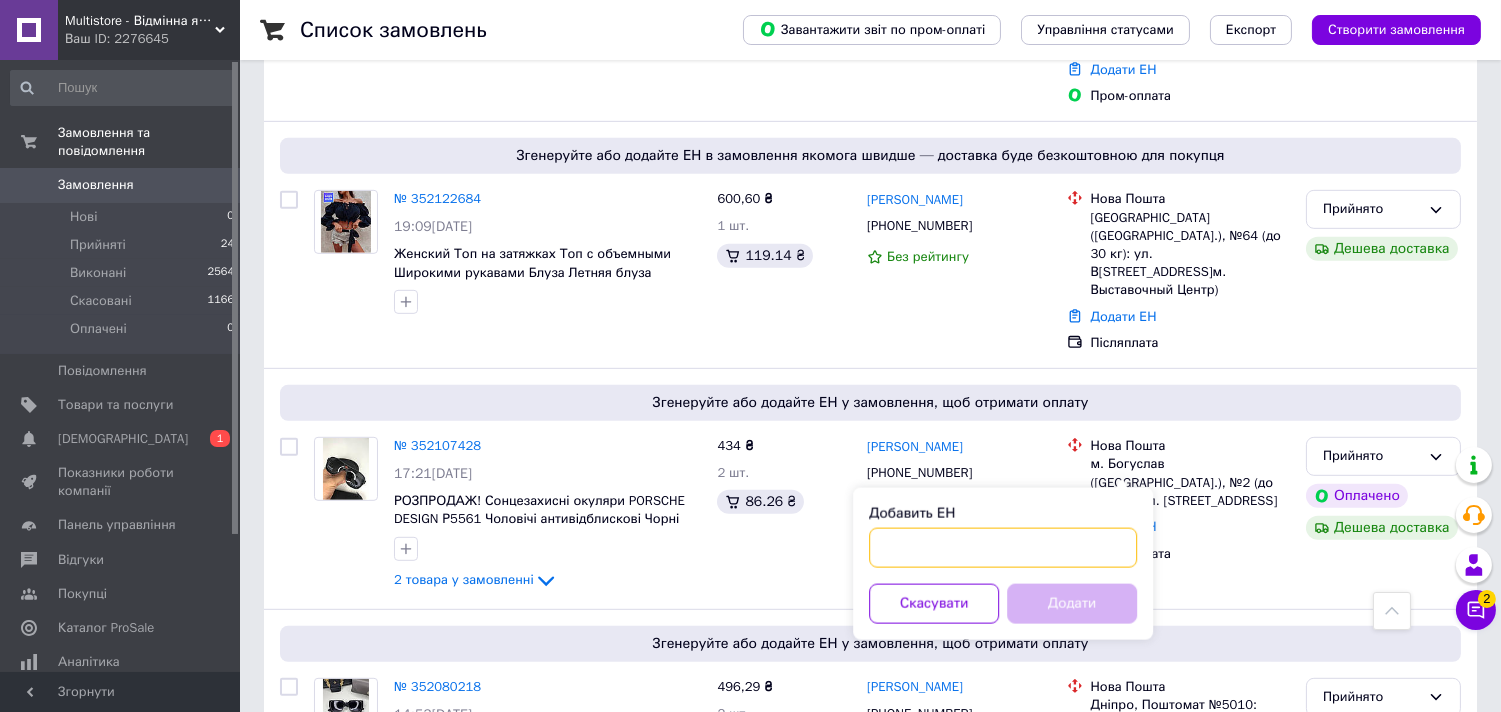 click on "Добавить ЕН" at bounding box center (1003, 548) 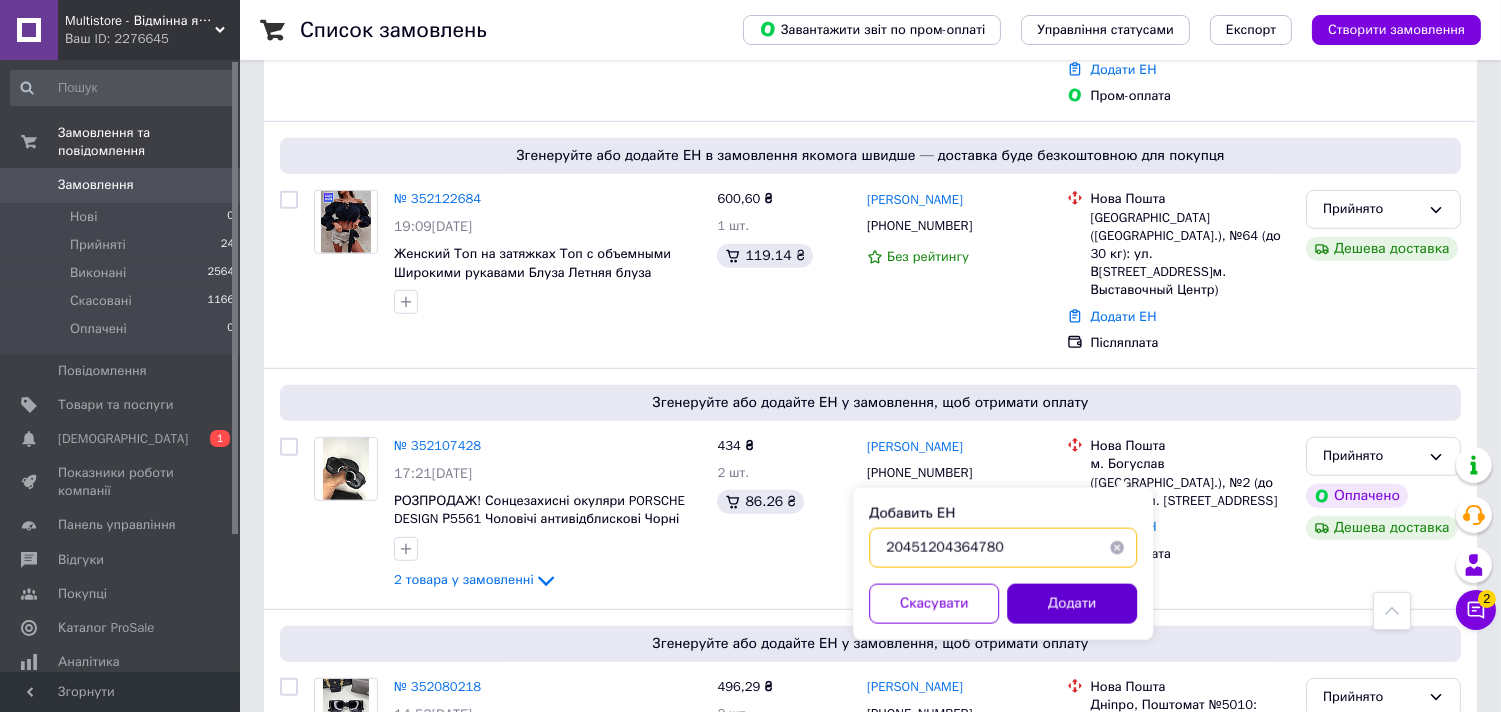 type on "20451204364780" 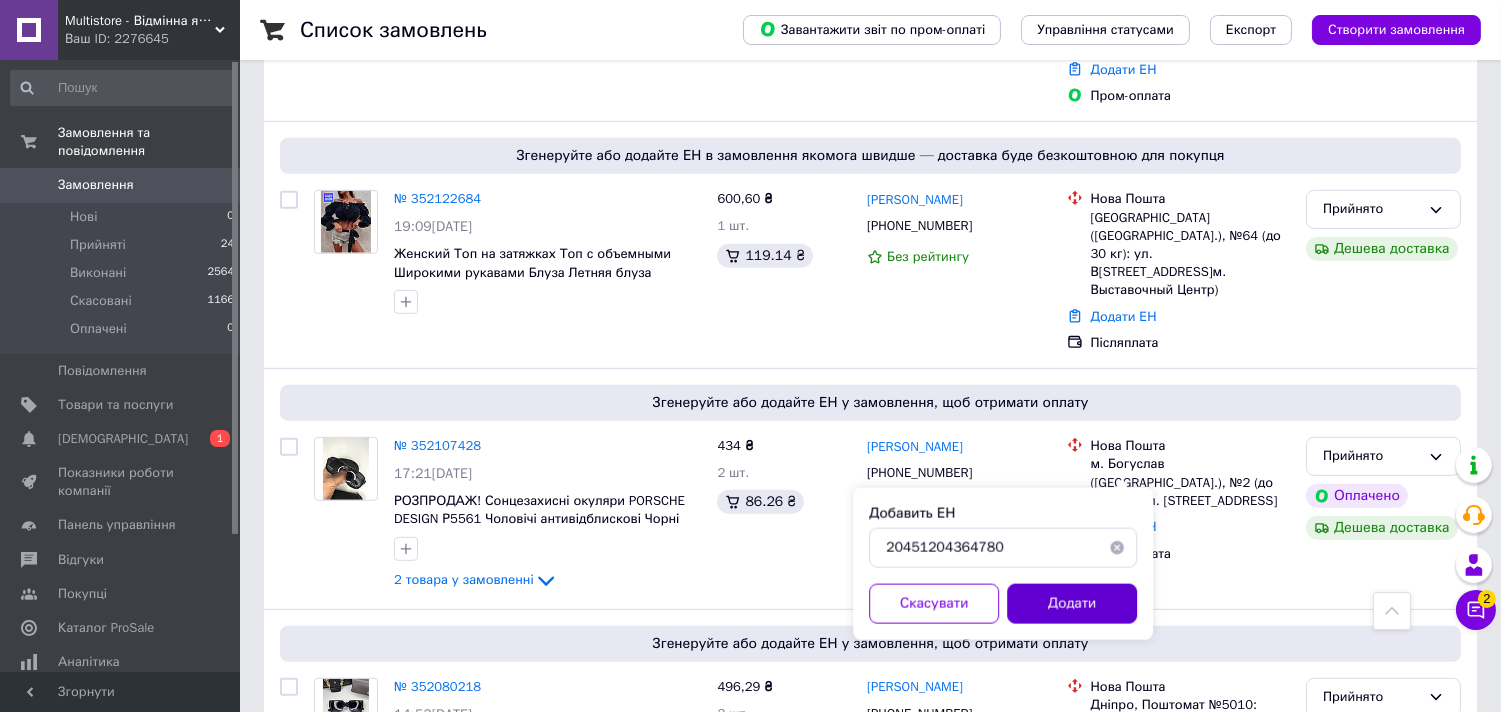 click on "Додати" at bounding box center (1072, 604) 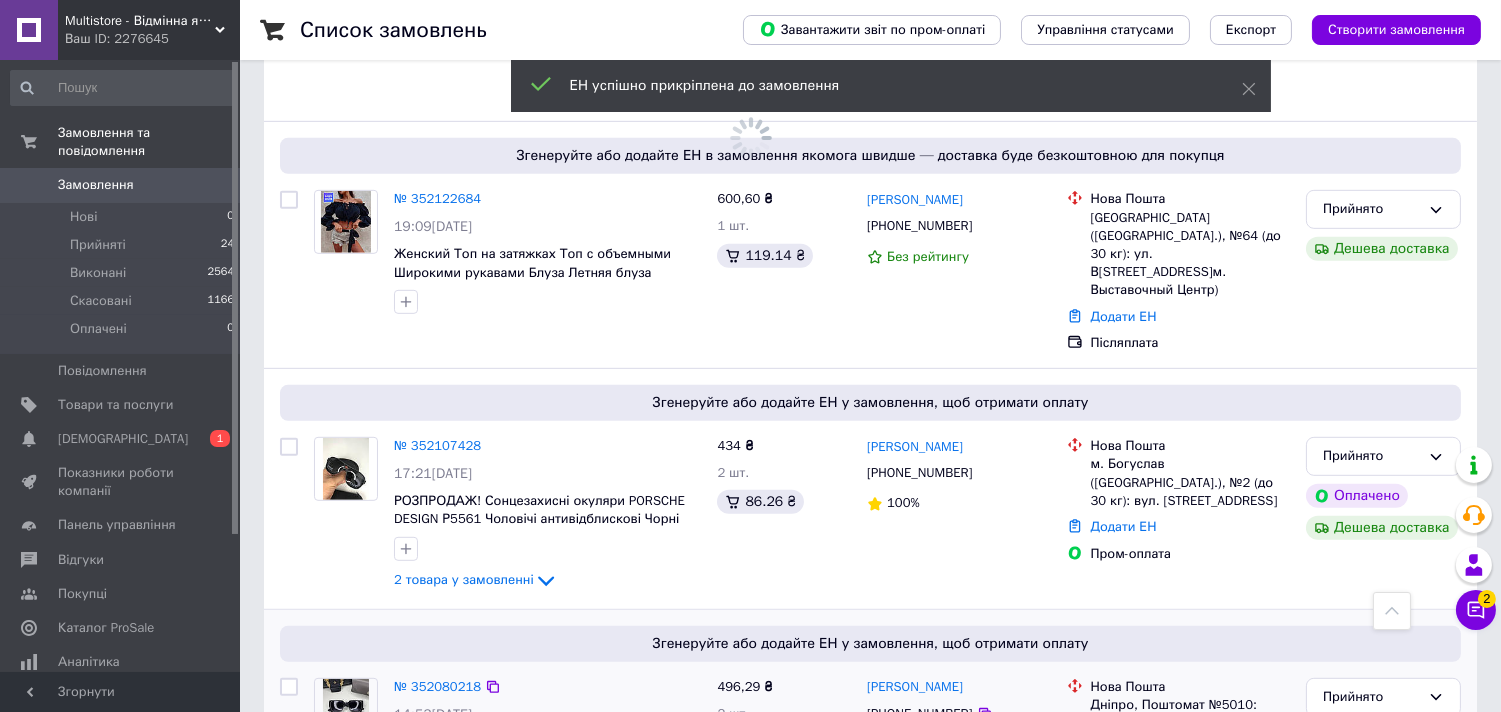 scroll, scrollTop: 1888, scrollLeft: 0, axis: vertical 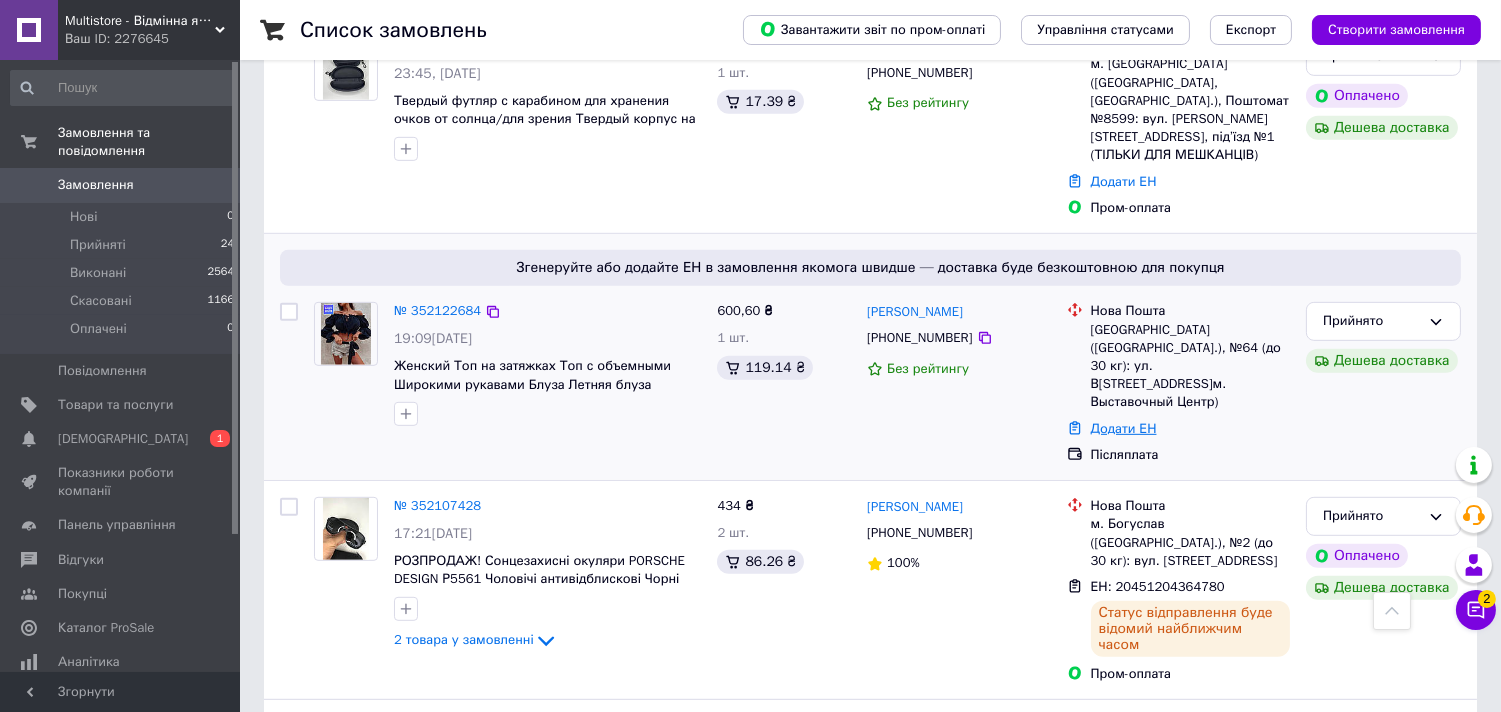 click on "Додати ЕН" at bounding box center [1124, 428] 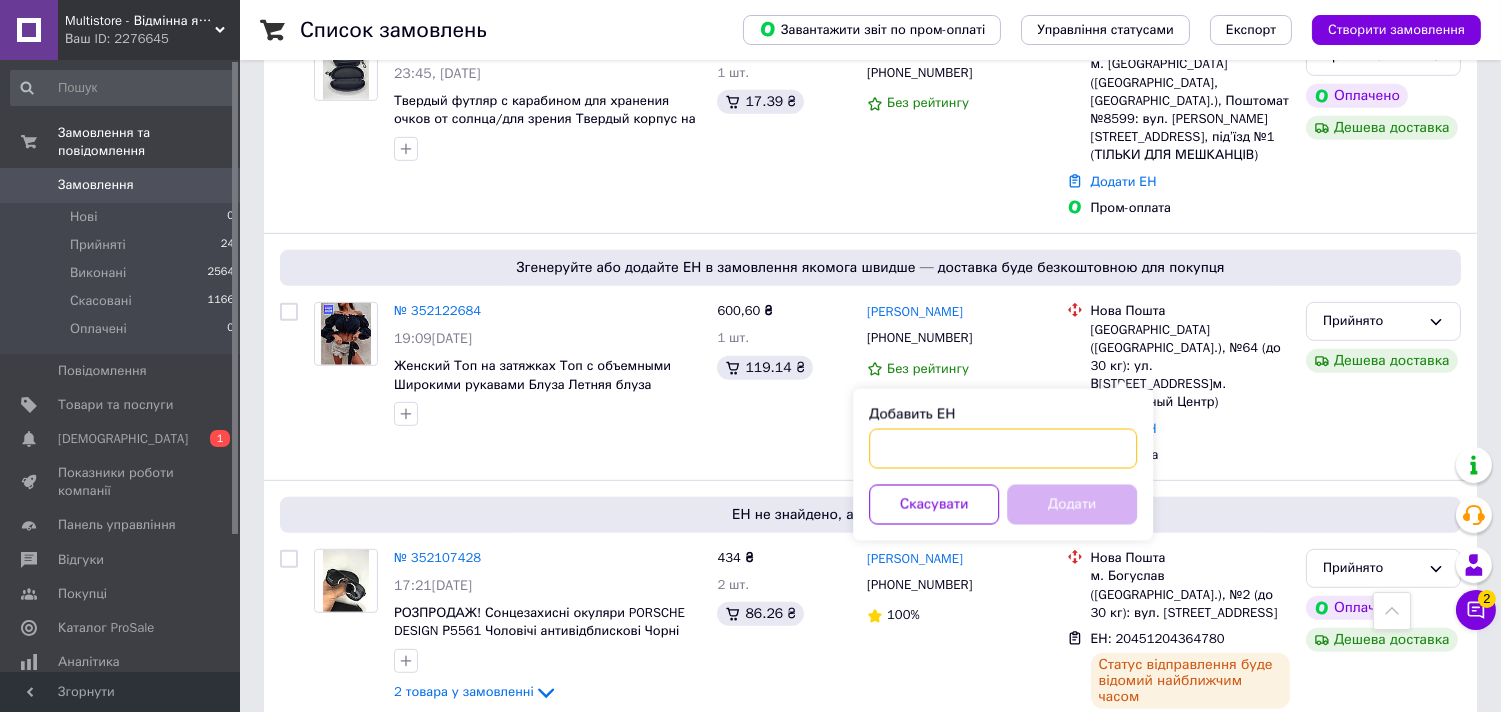 click on "Добавить ЕН" at bounding box center [1003, 449] 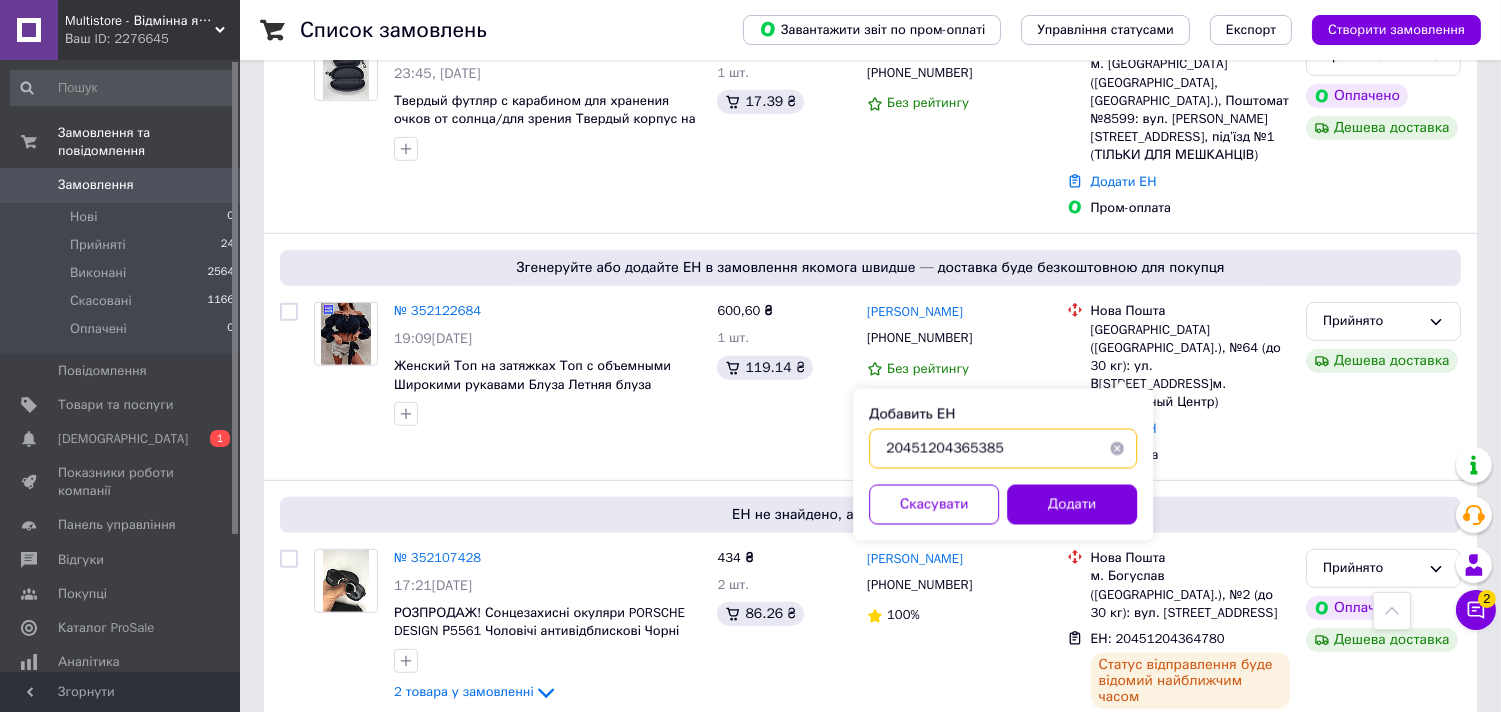 type on "20451204365385" 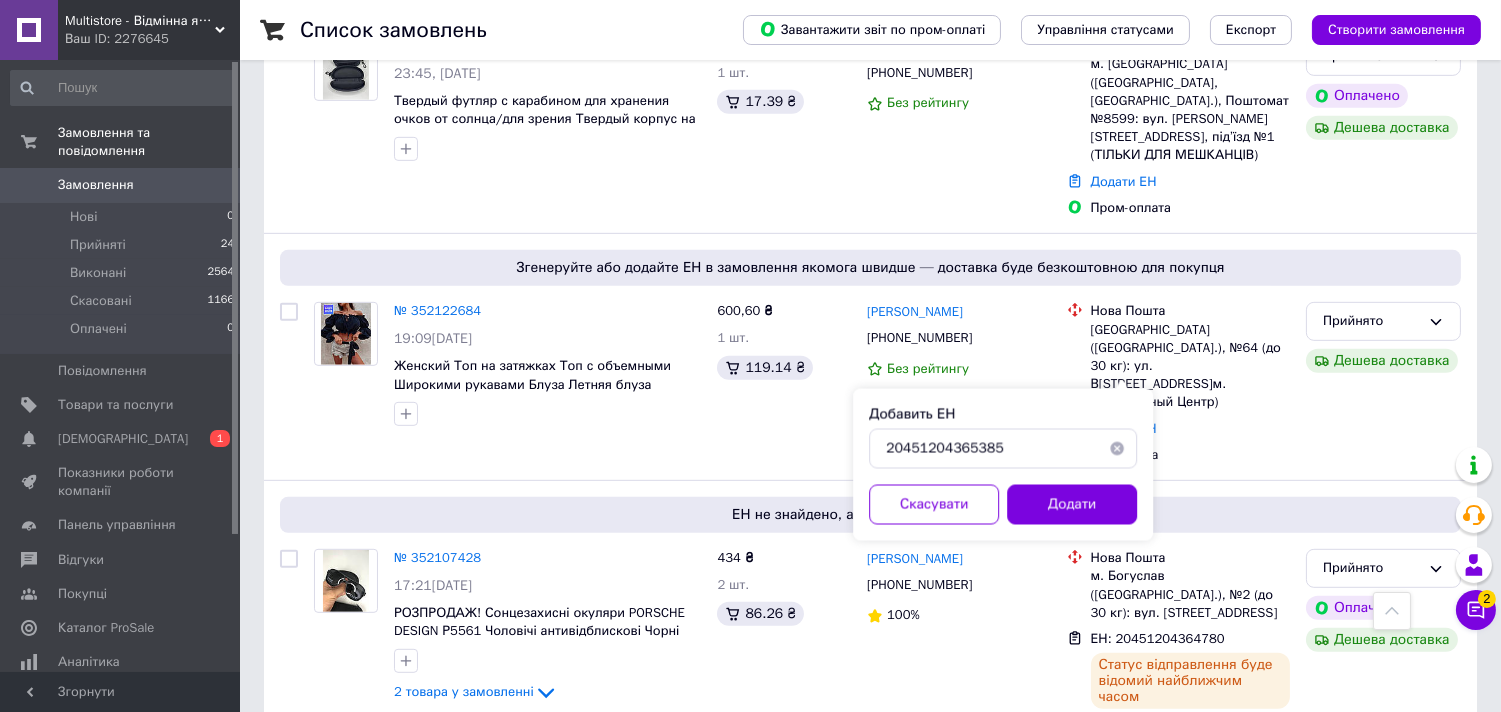 click on "Додати" at bounding box center [1072, 505] 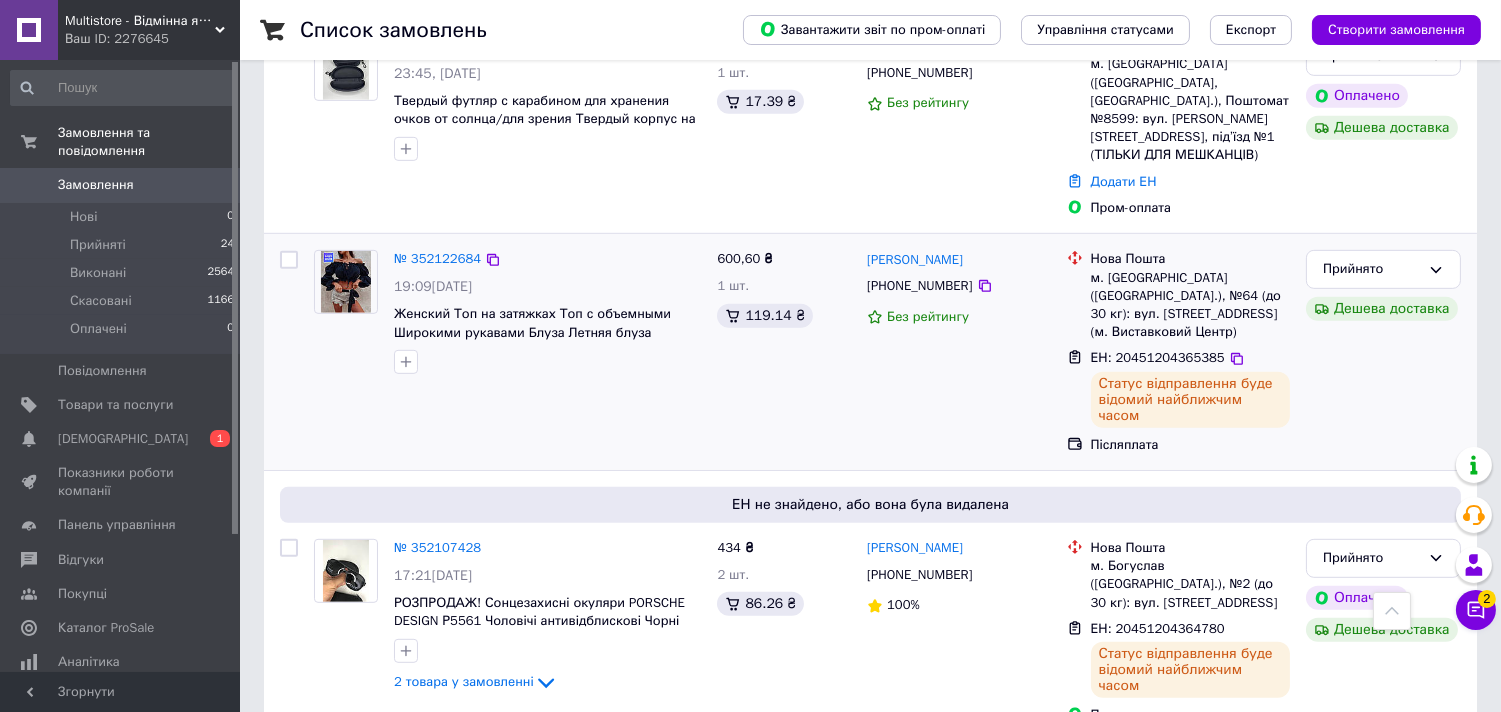 scroll, scrollTop: 1666, scrollLeft: 0, axis: vertical 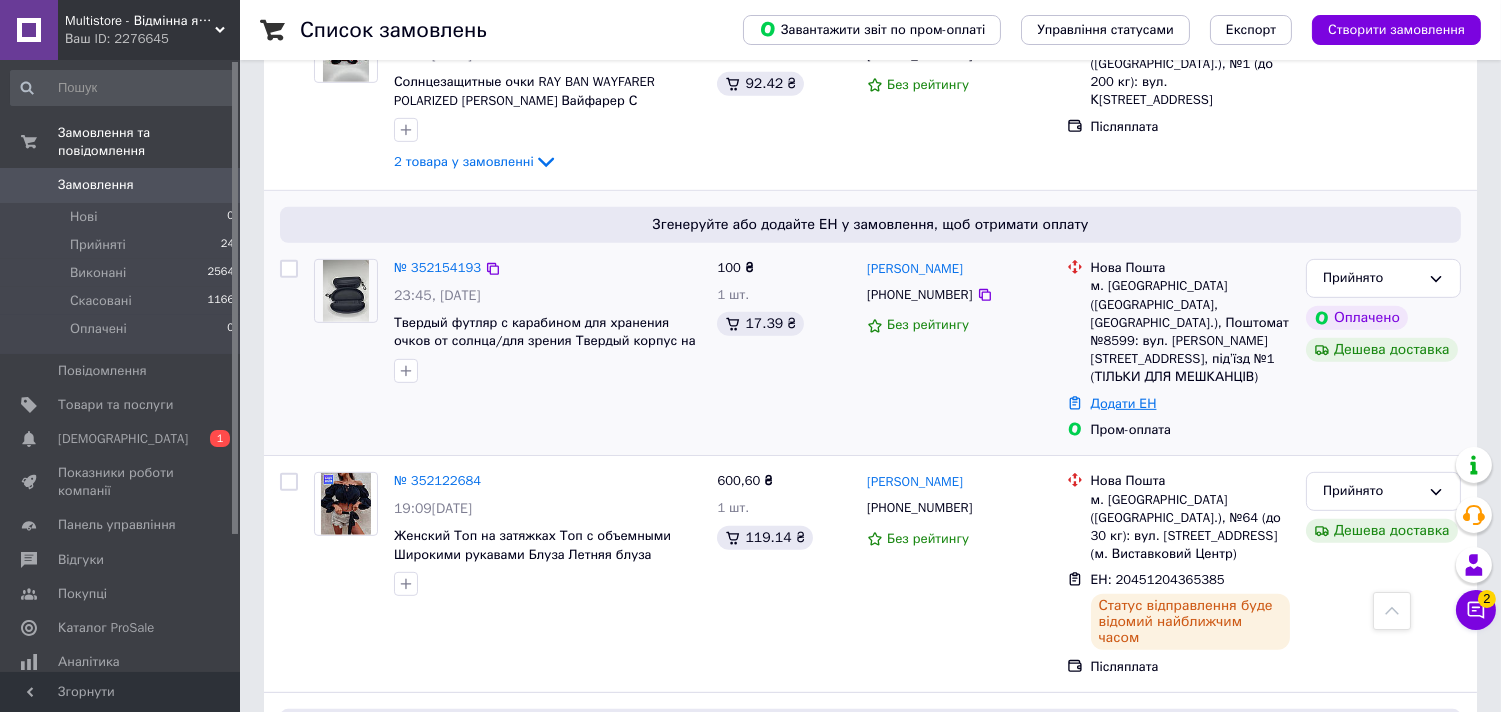 click on "Додати ЕН" at bounding box center [1124, 403] 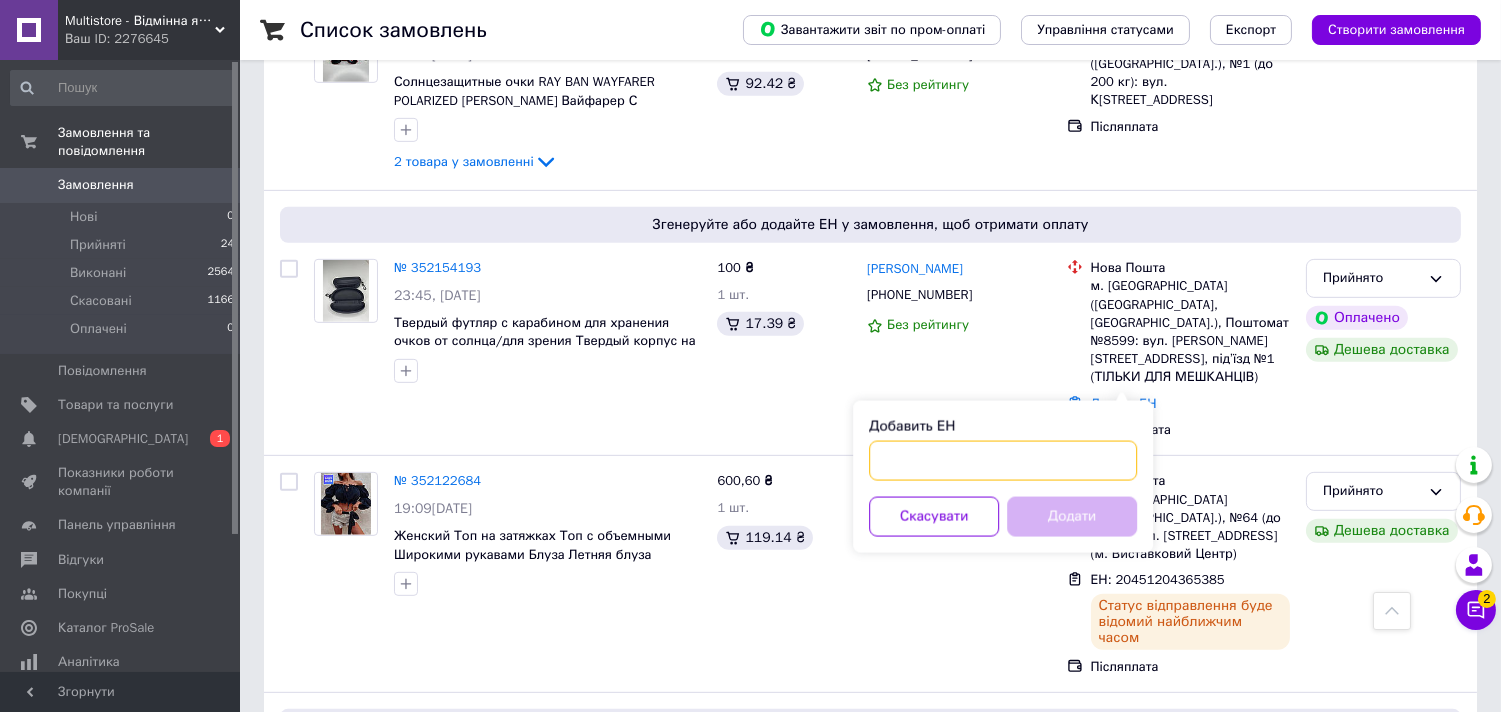 click on "Добавить ЕН" at bounding box center (1003, 461) 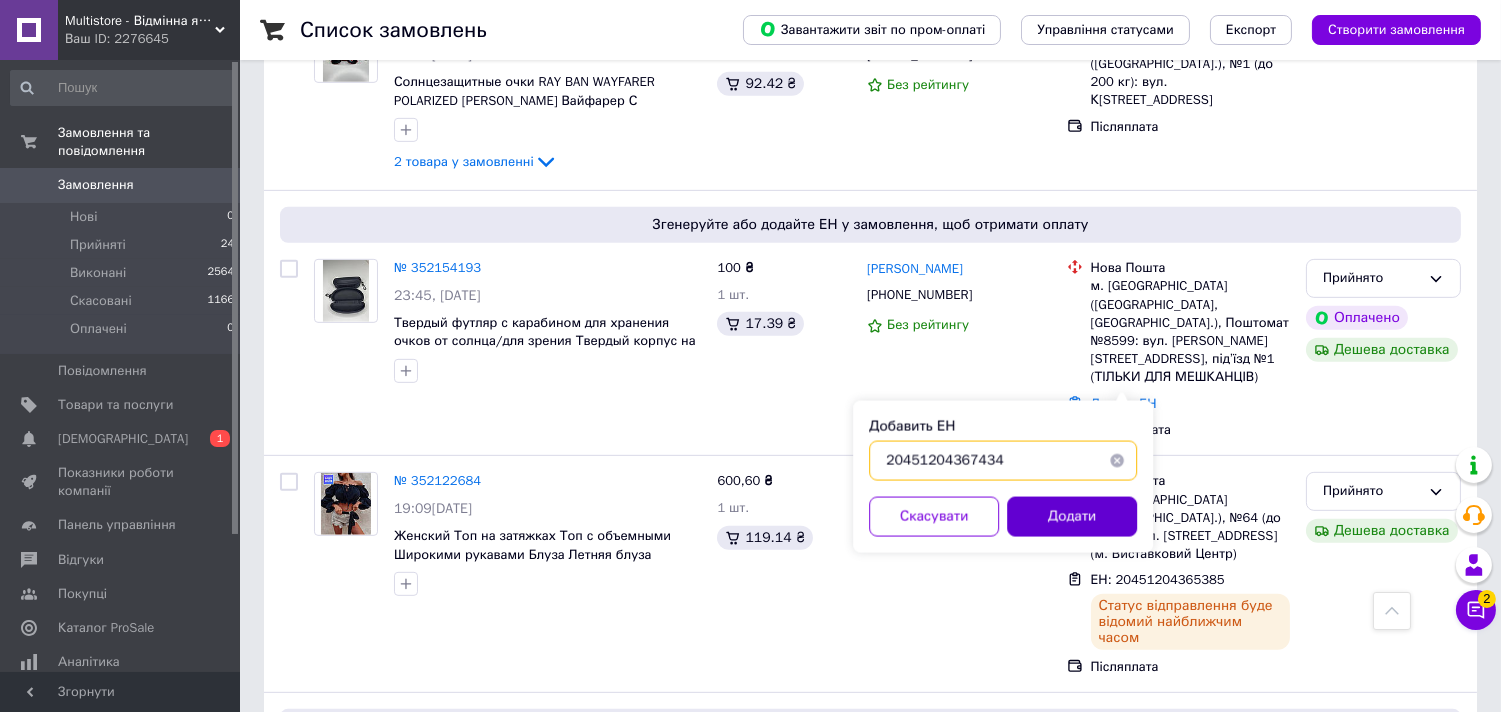 type on "20451204367434" 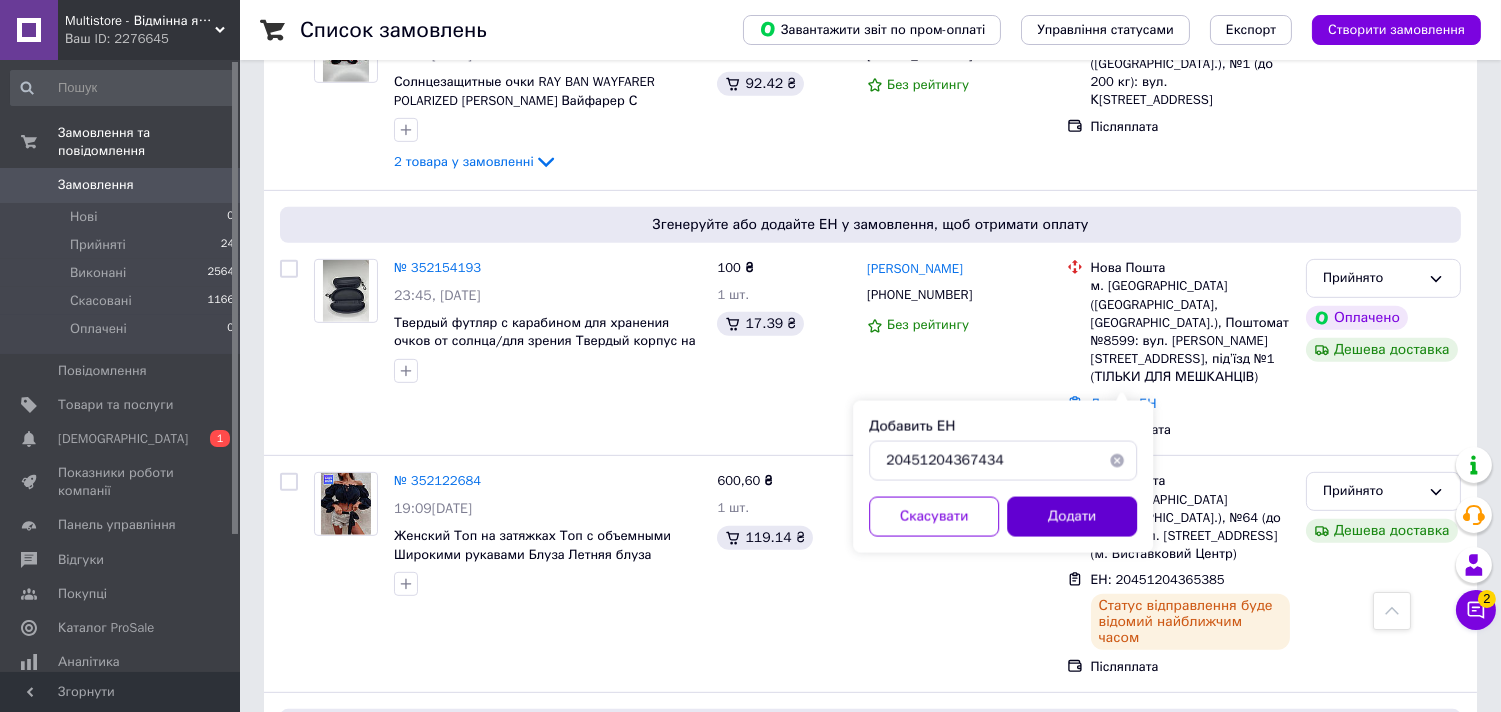 click on "Додати" at bounding box center [1072, 517] 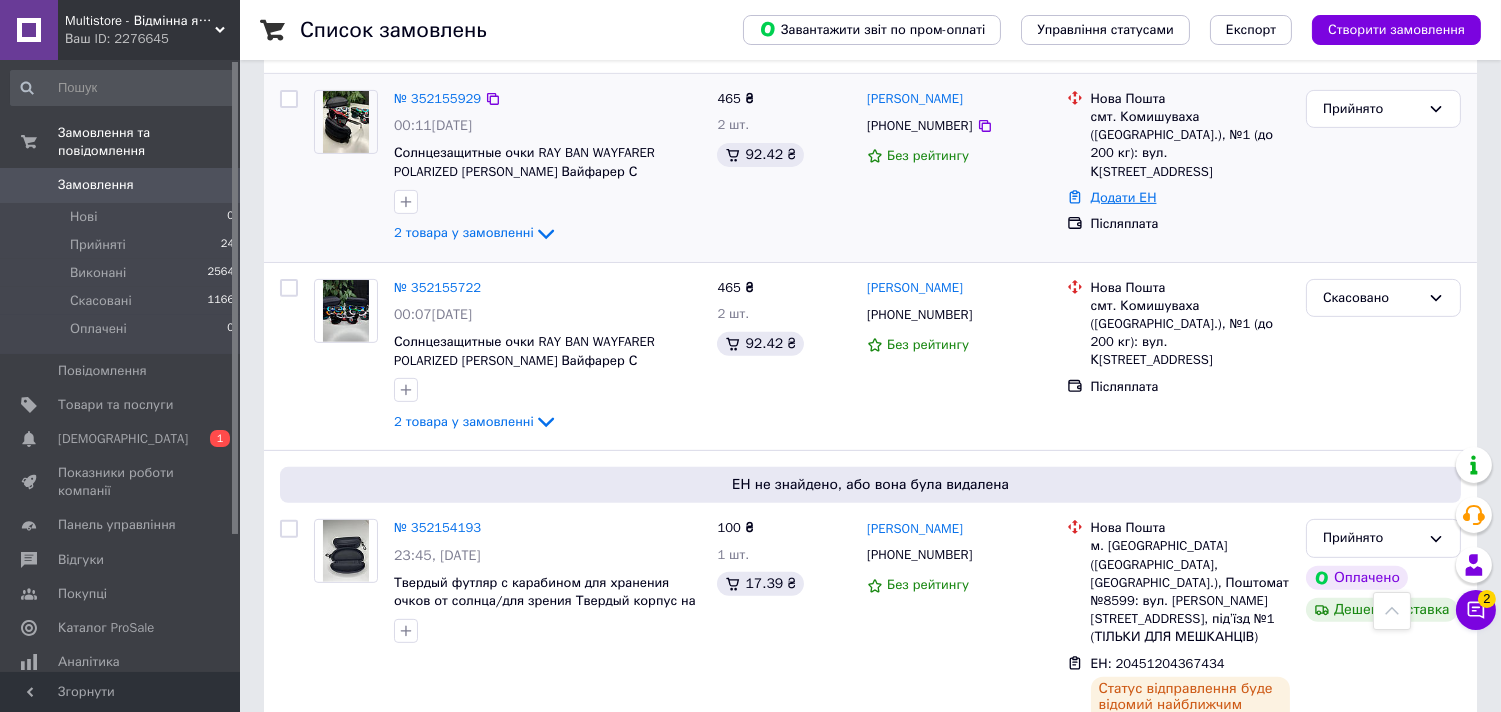 scroll, scrollTop: 1333, scrollLeft: 0, axis: vertical 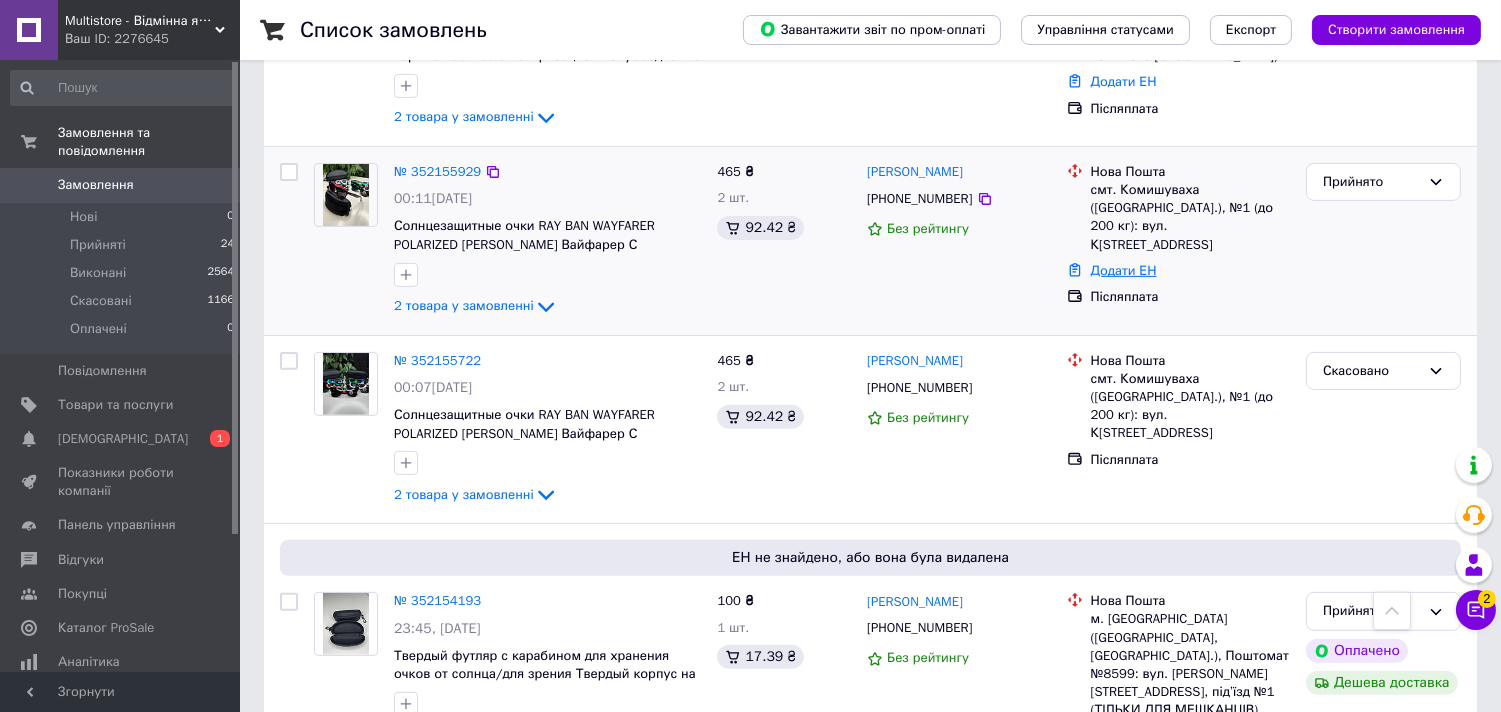 click on "Додати ЕН" at bounding box center [1124, 270] 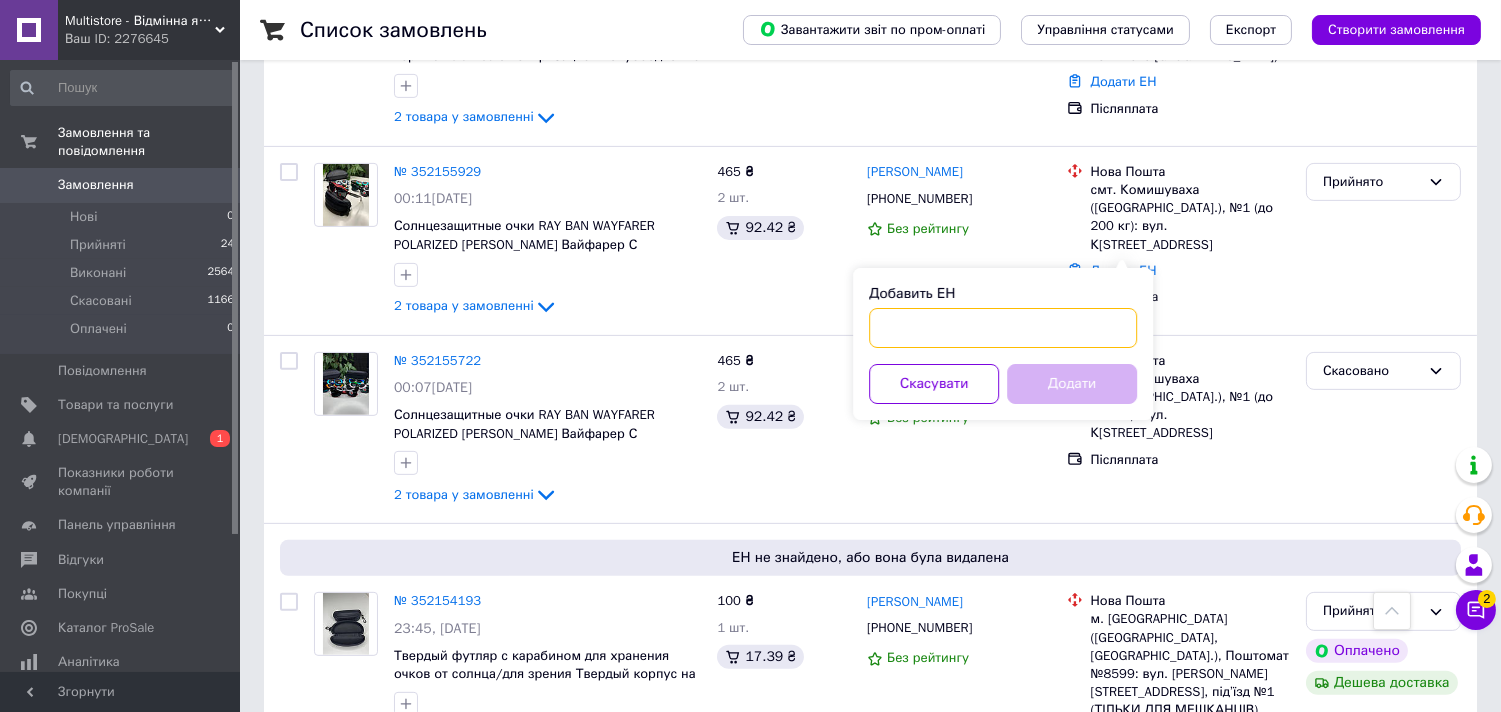 click on "Добавить ЕН" at bounding box center (1003, 328) 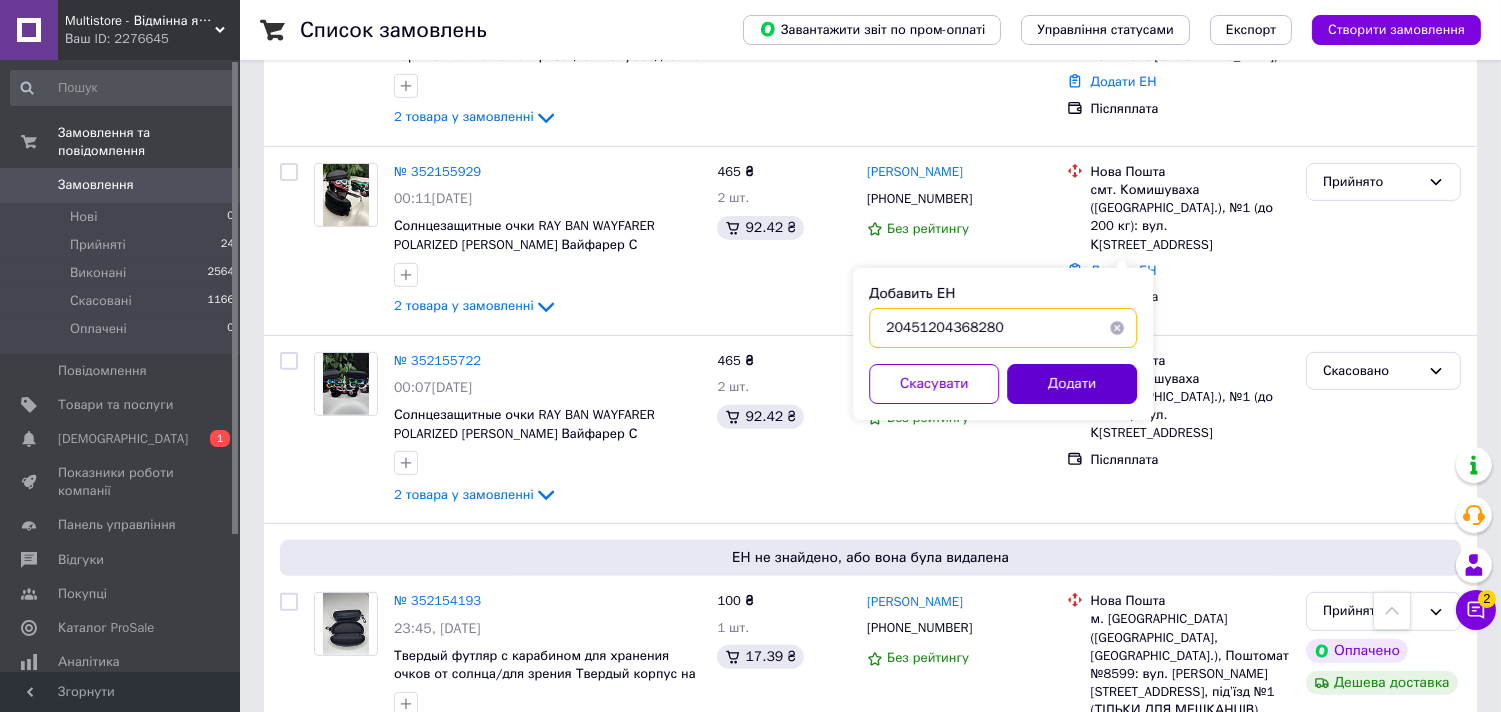 type on "20451204368280" 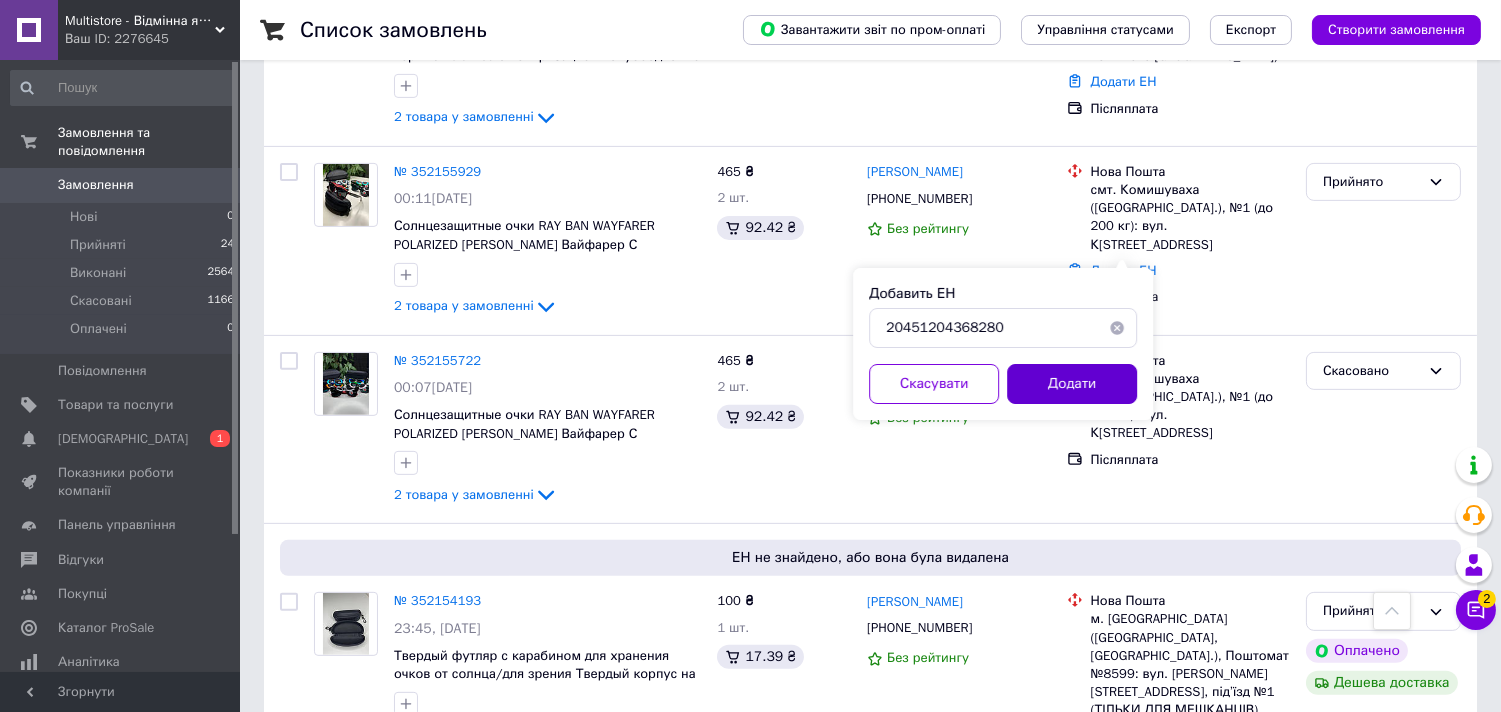 click on "Додати" at bounding box center [1072, 384] 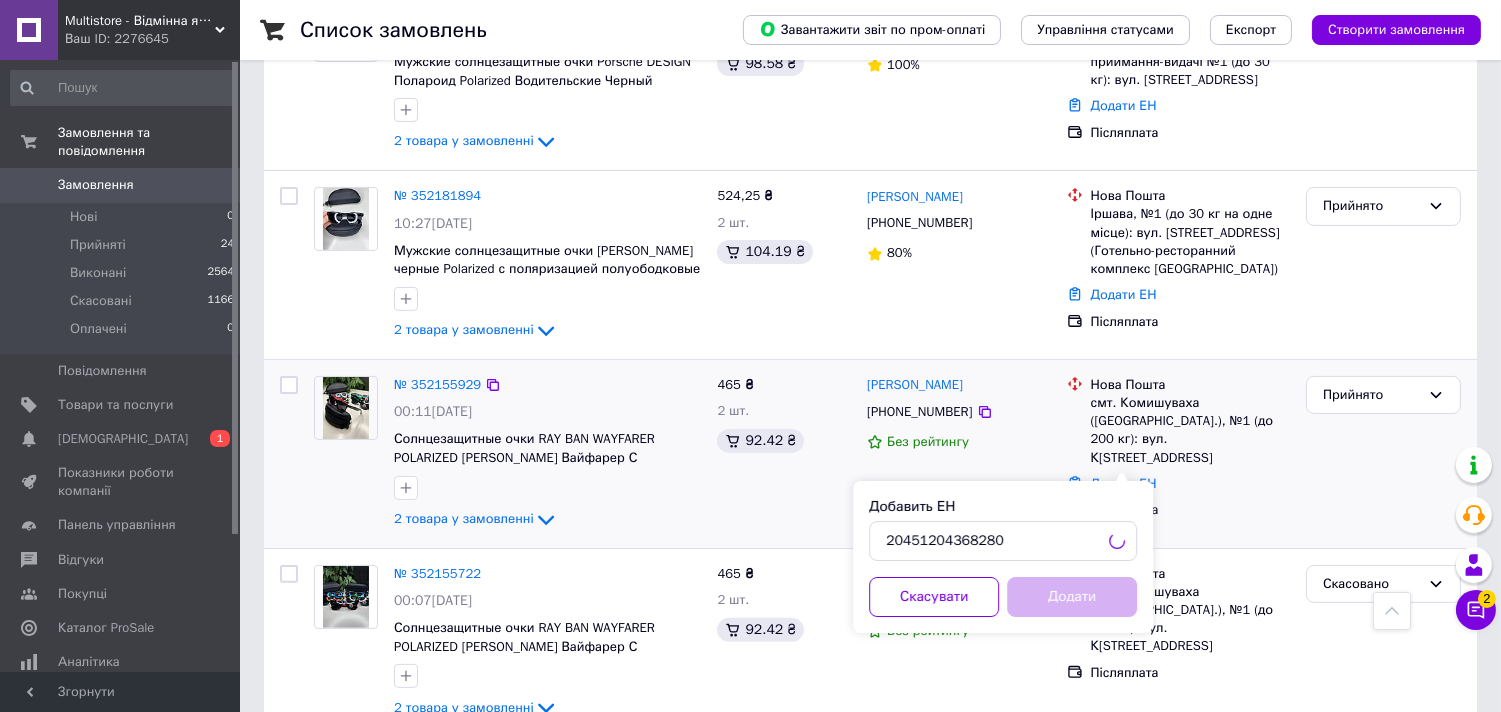 scroll, scrollTop: 1111, scrollLeft: 0, axis: vertical 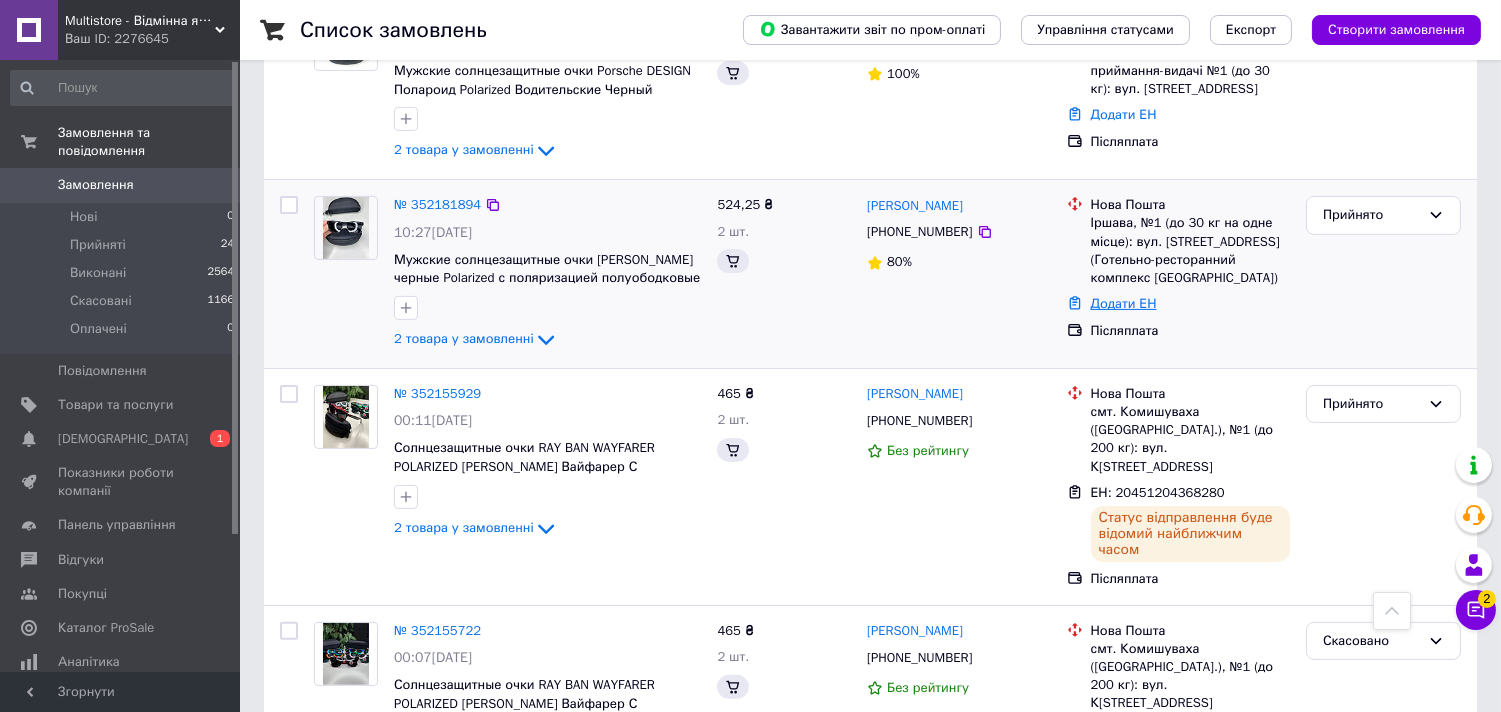 click on "Додати ЕН" at bounding box center (1124, 303) 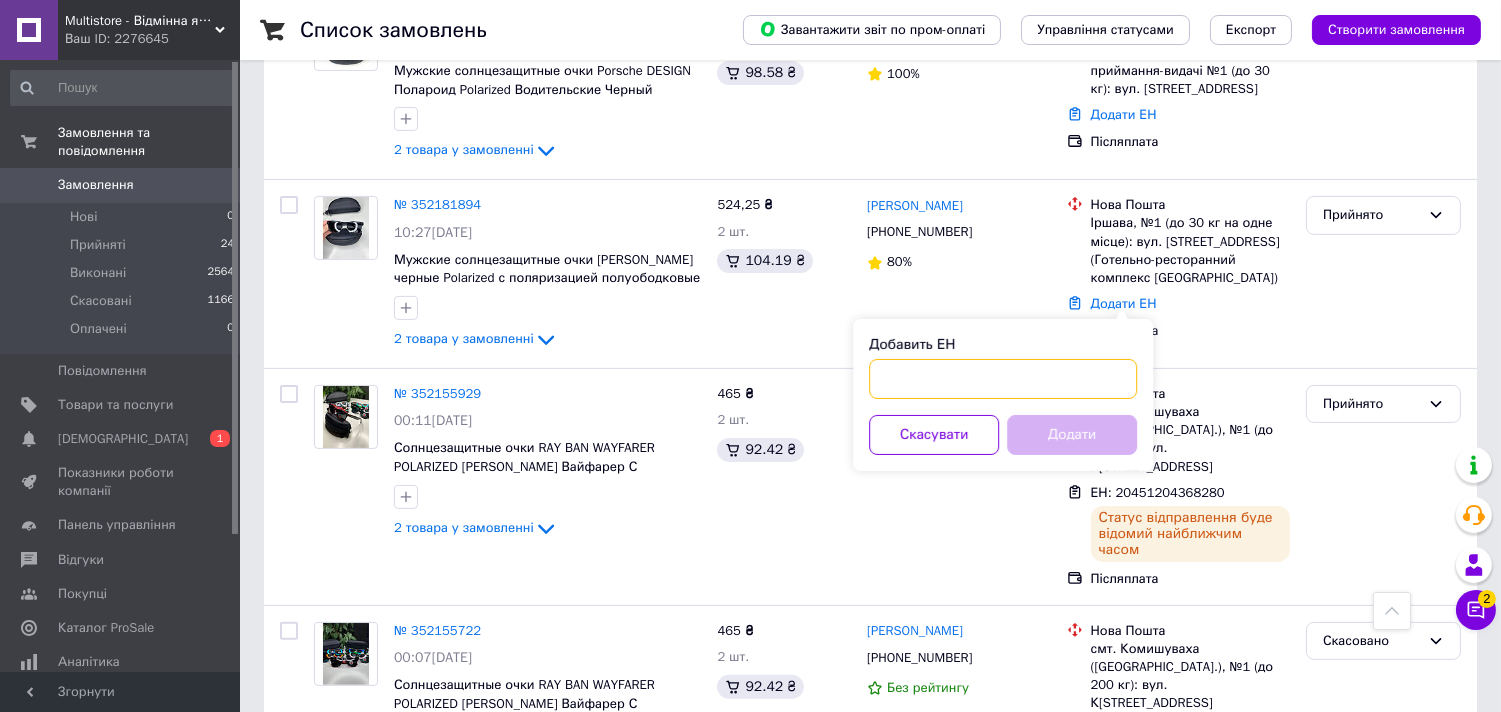 click on "Добавить ЕН" at bounding box center (1003, 379) 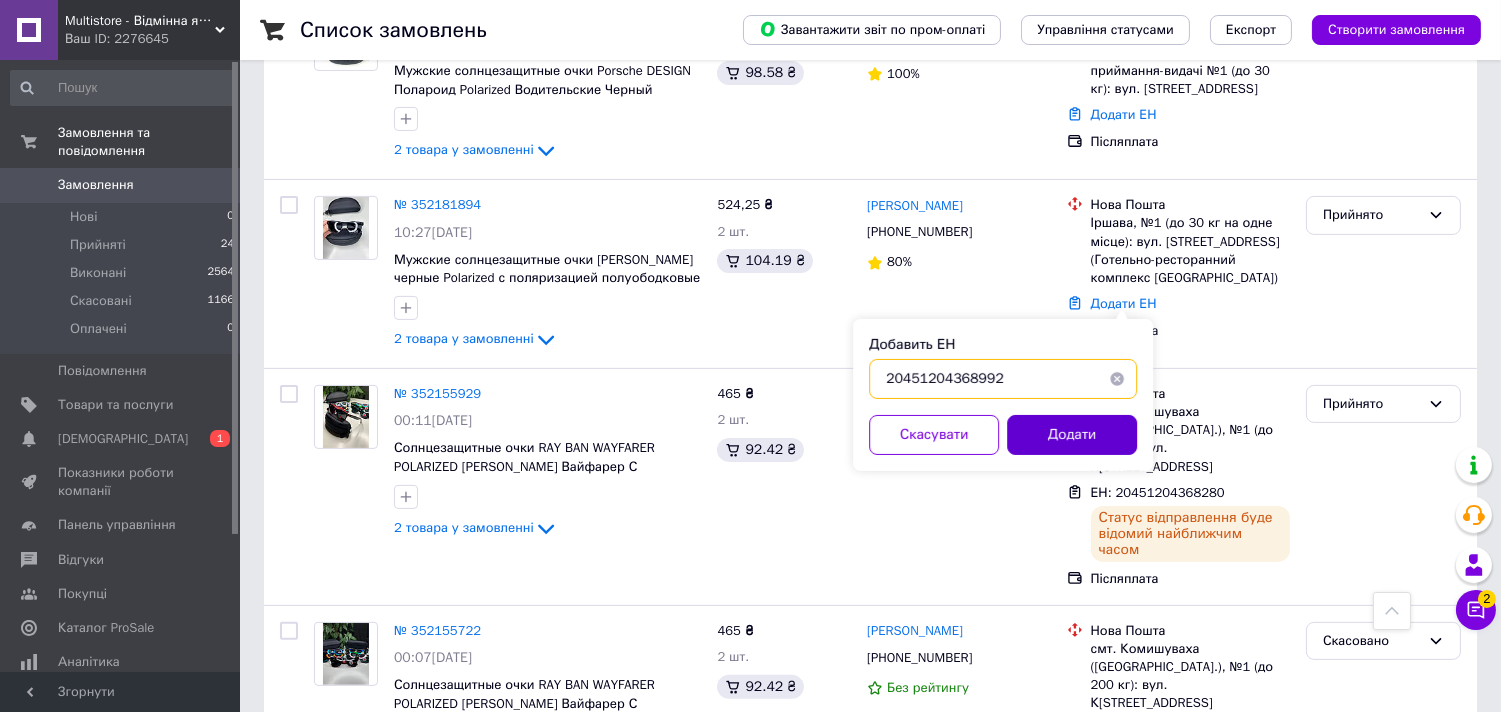 type on "20451204368992" 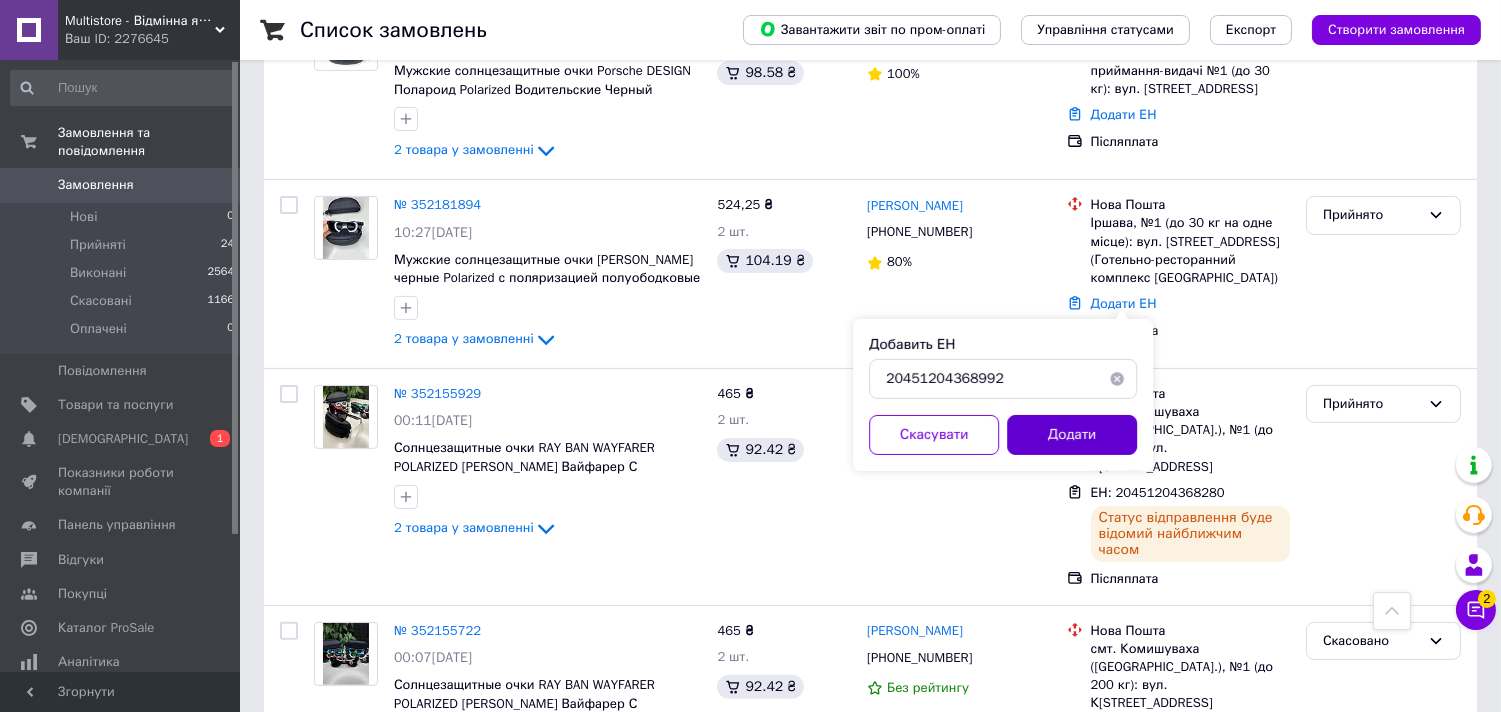 click on "Додати" at bounding box center (1072, 435) 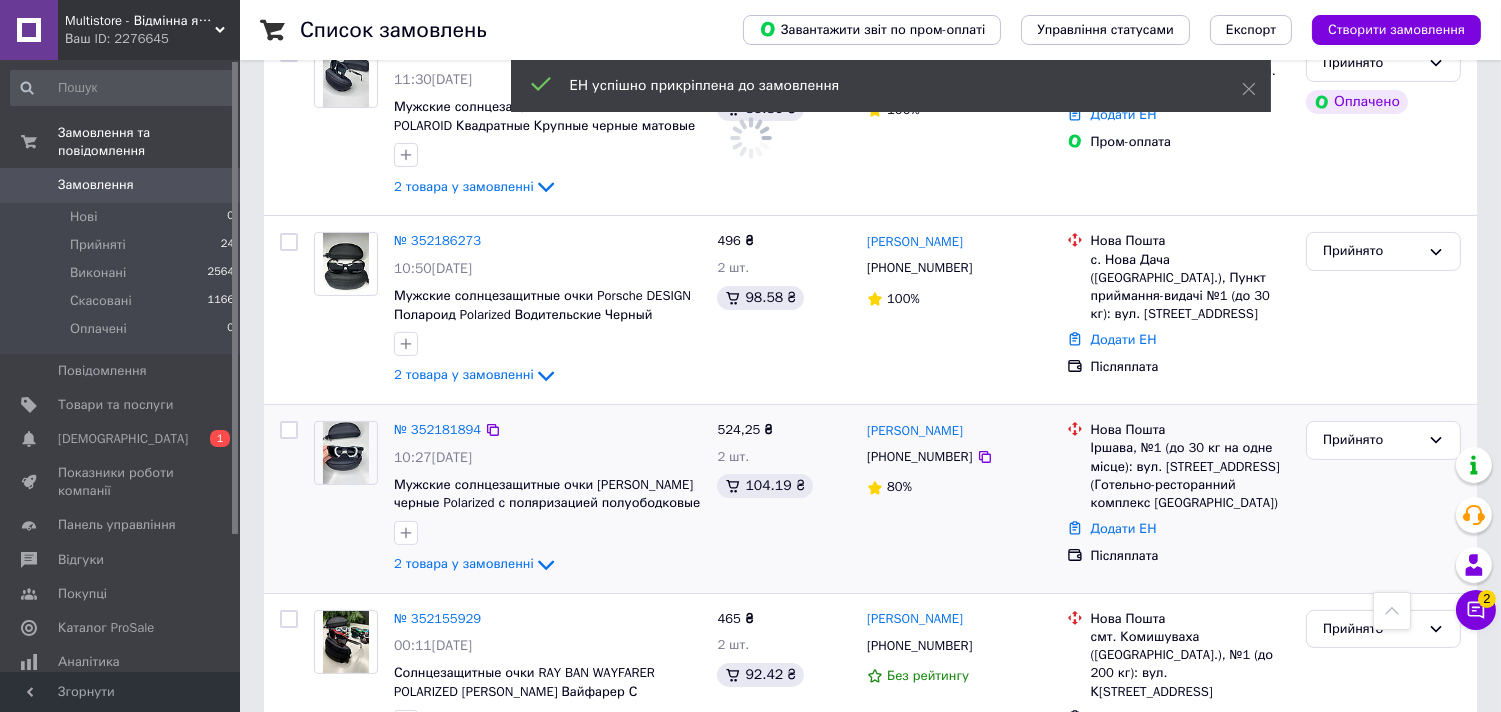 scroll, scrollTop: 777, scrollLeft: 0, axis: vertical 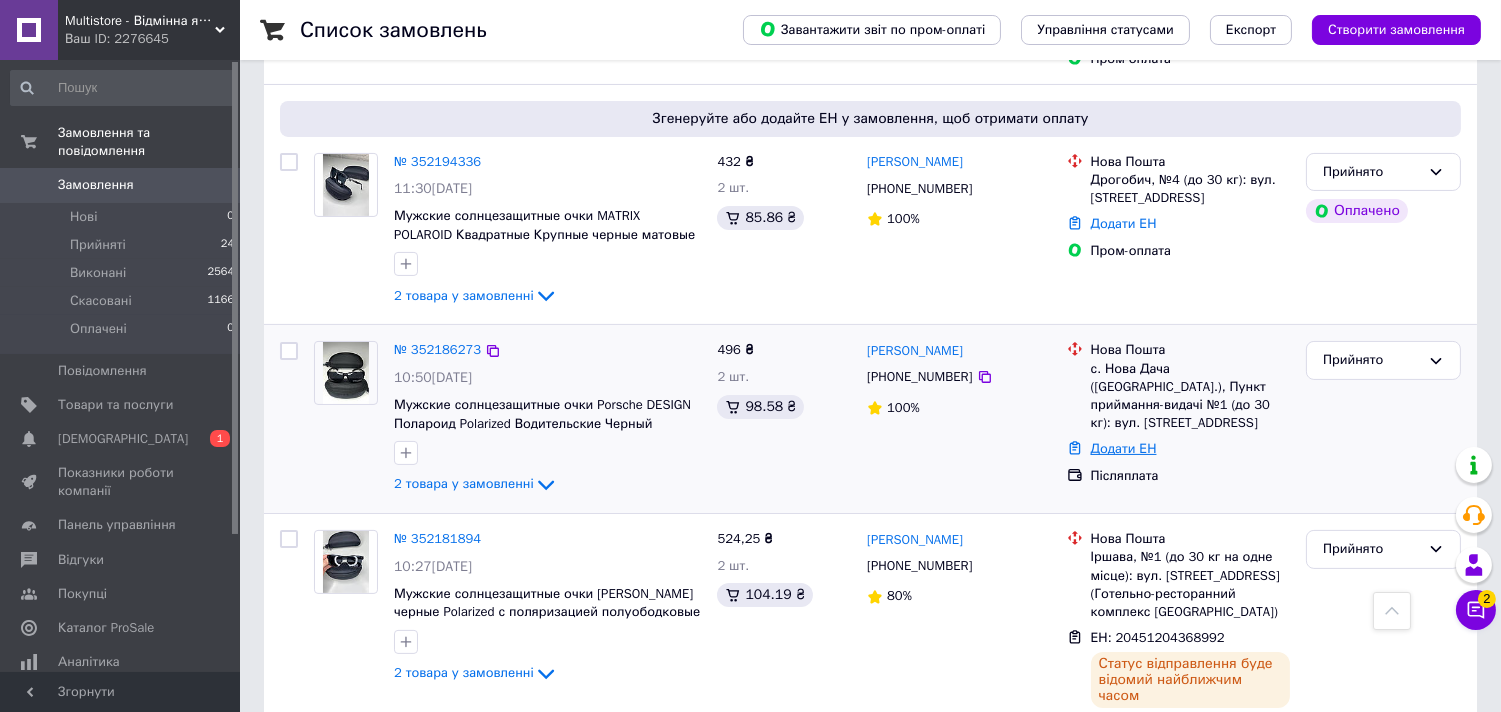 click on "Додати ЕН" at bounding box center [1124, 448] 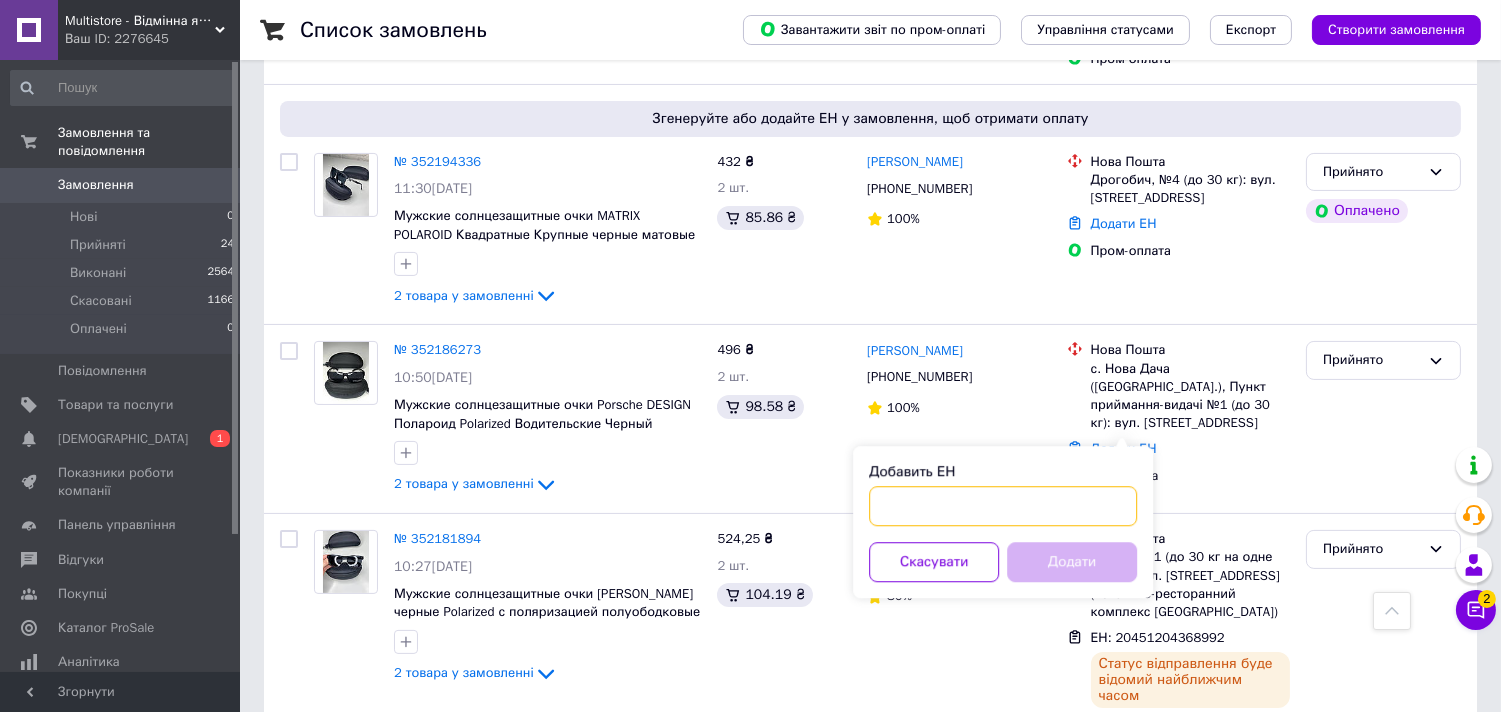 click on "Добавить ЕН" at bounding box center [1003, 506] 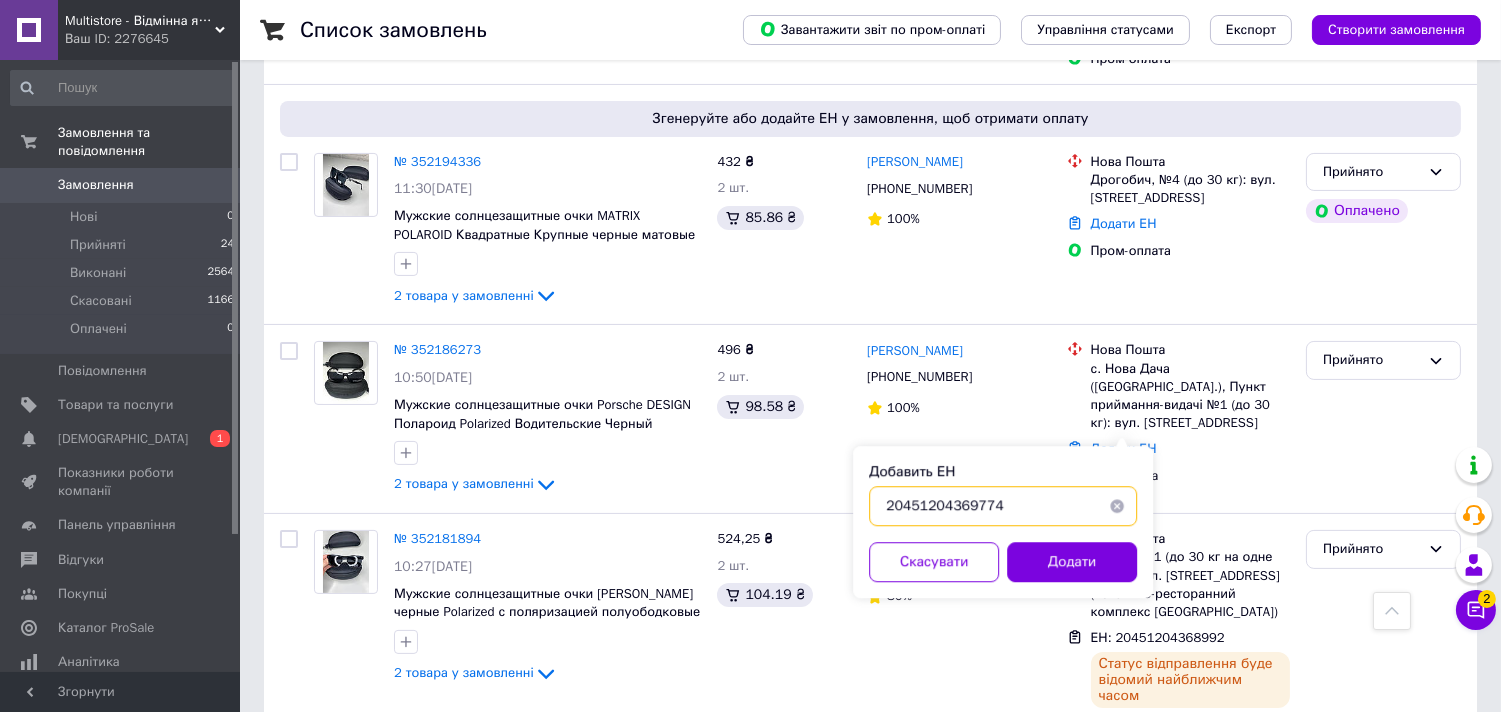 type on "20451204369774" 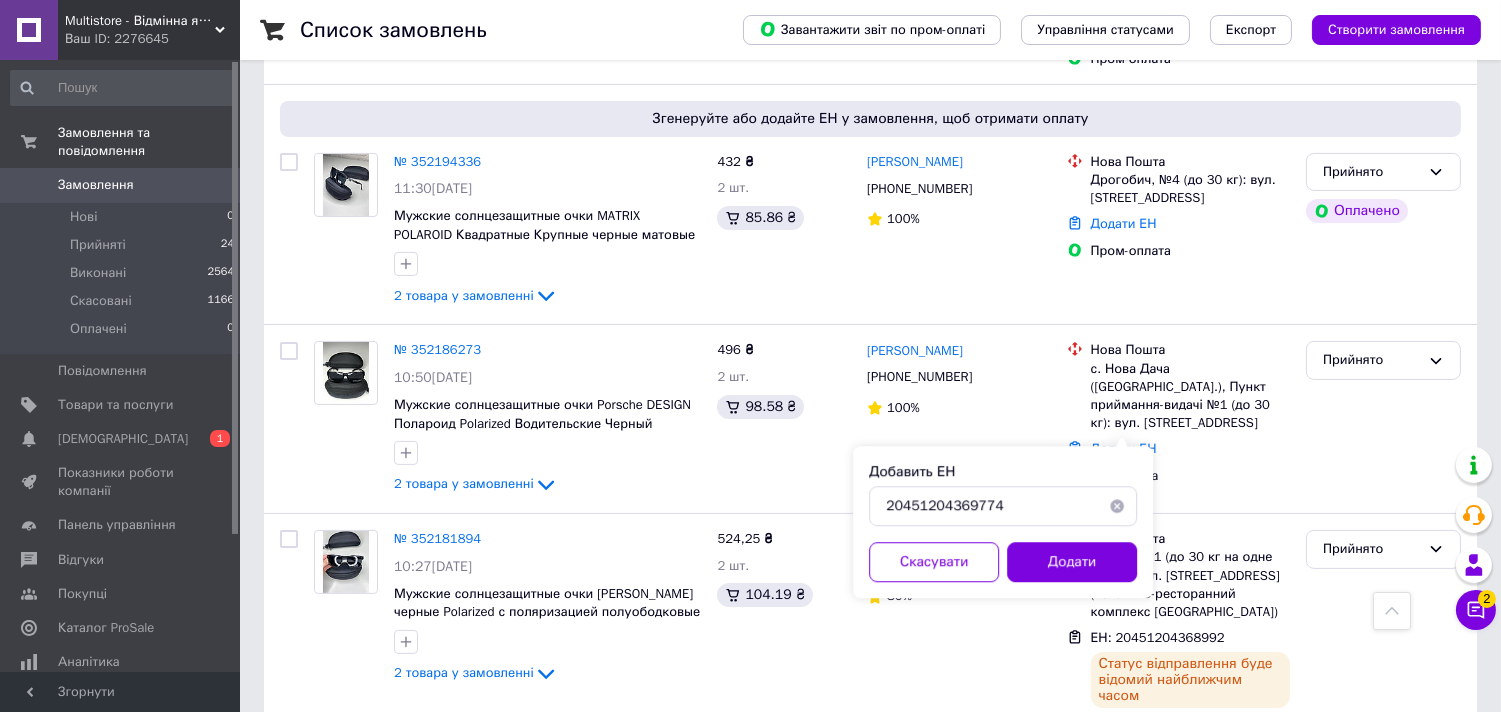 click on "Добавить ЕН 20451204369774 Скасувати Додати" at bounding box center [1003, 522] 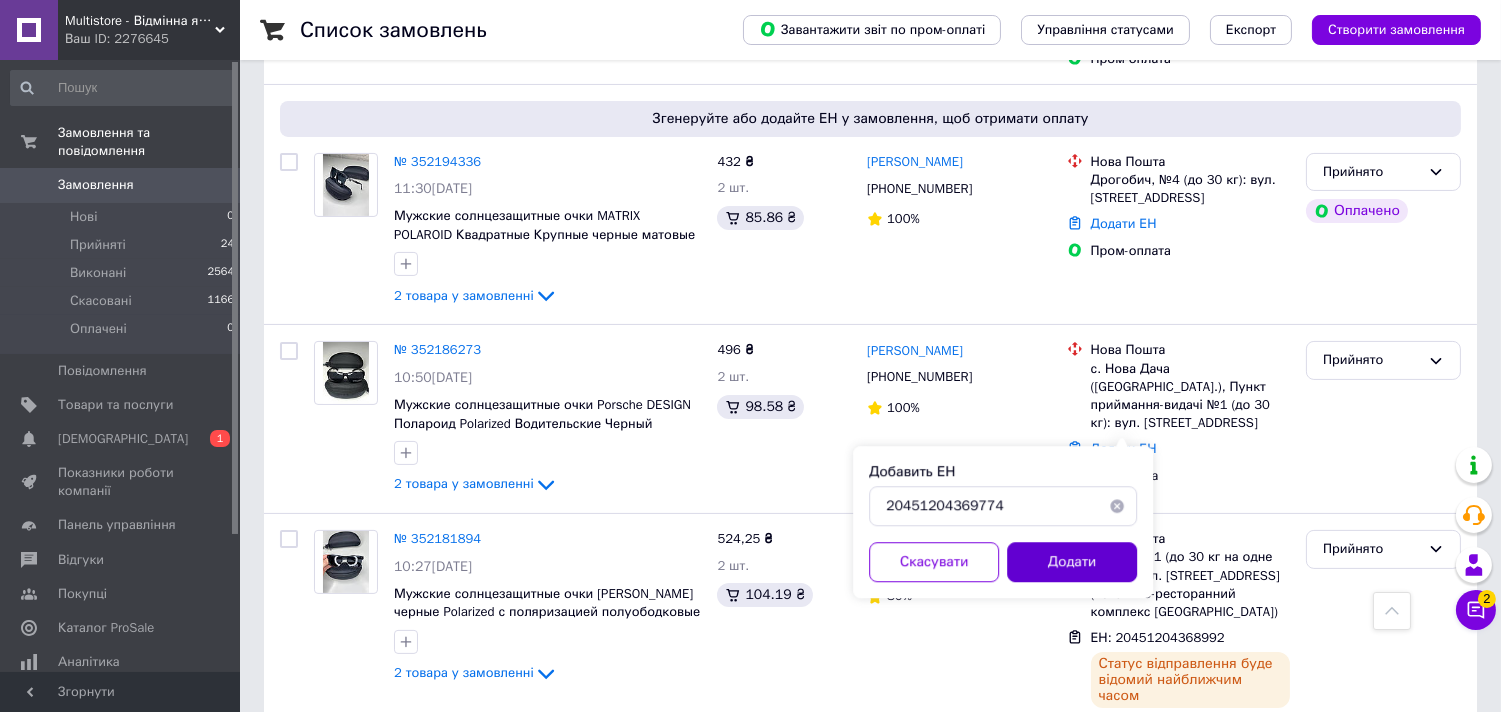 click on "Додати" at bounding box center [1072, 562] 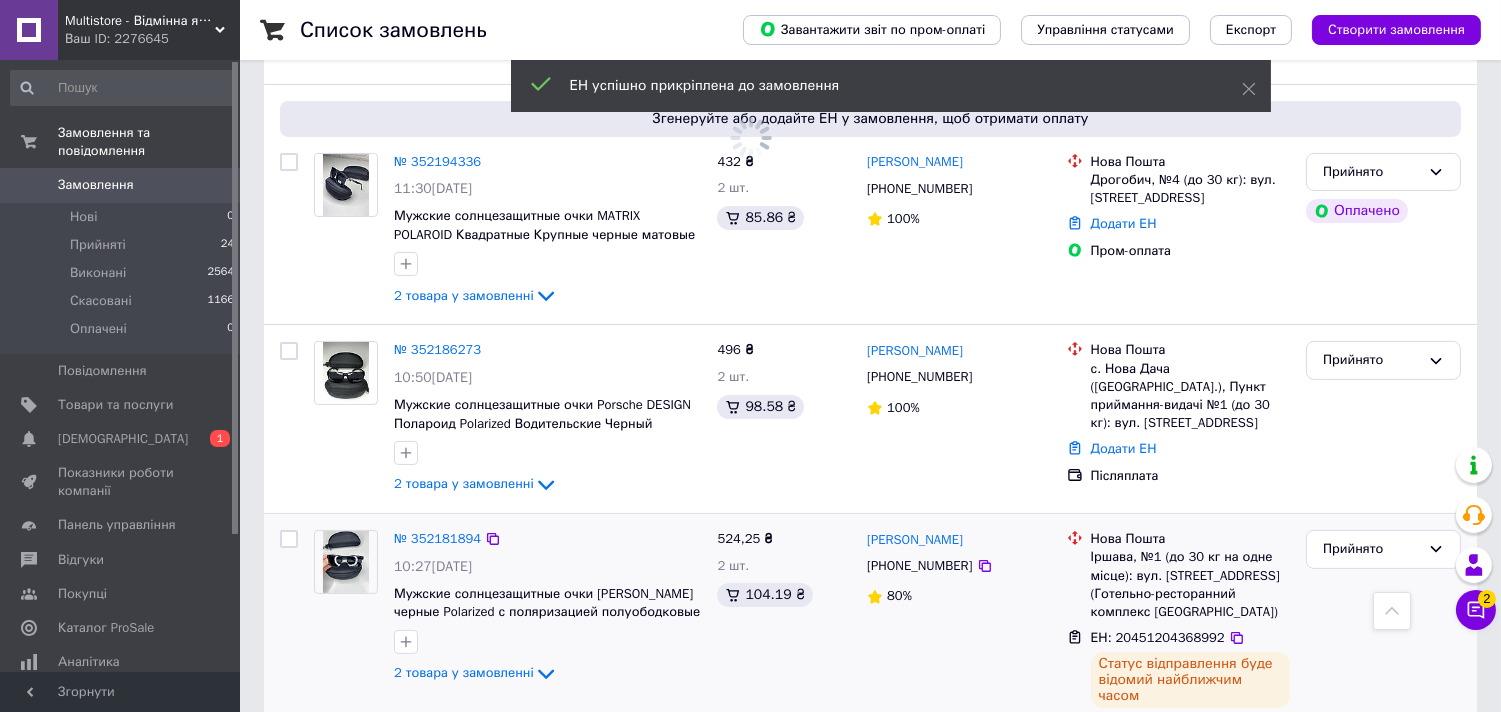 scroll, scrollTop: 666, scrollLeft: 0, axis: vertical 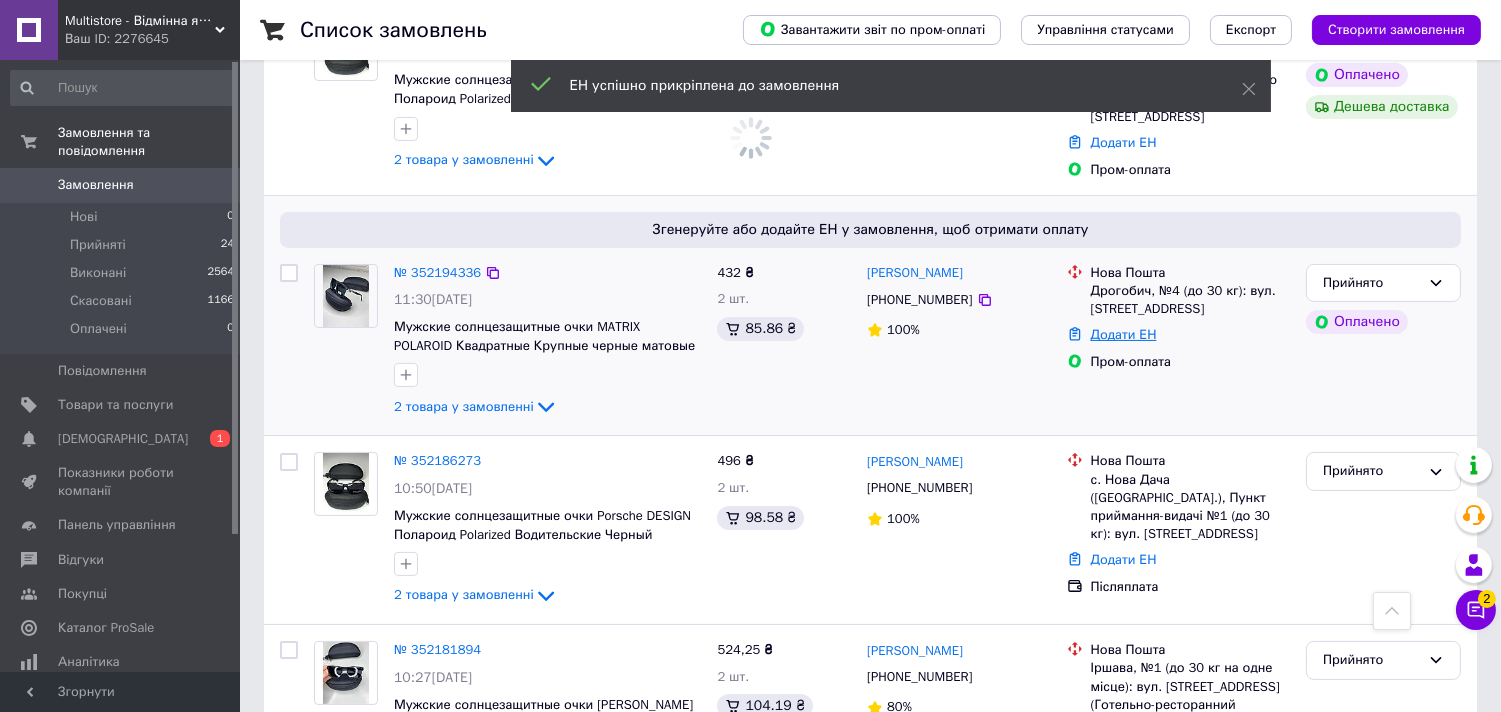 click on "Додати ЕН" at bounding box center (1124, 334) 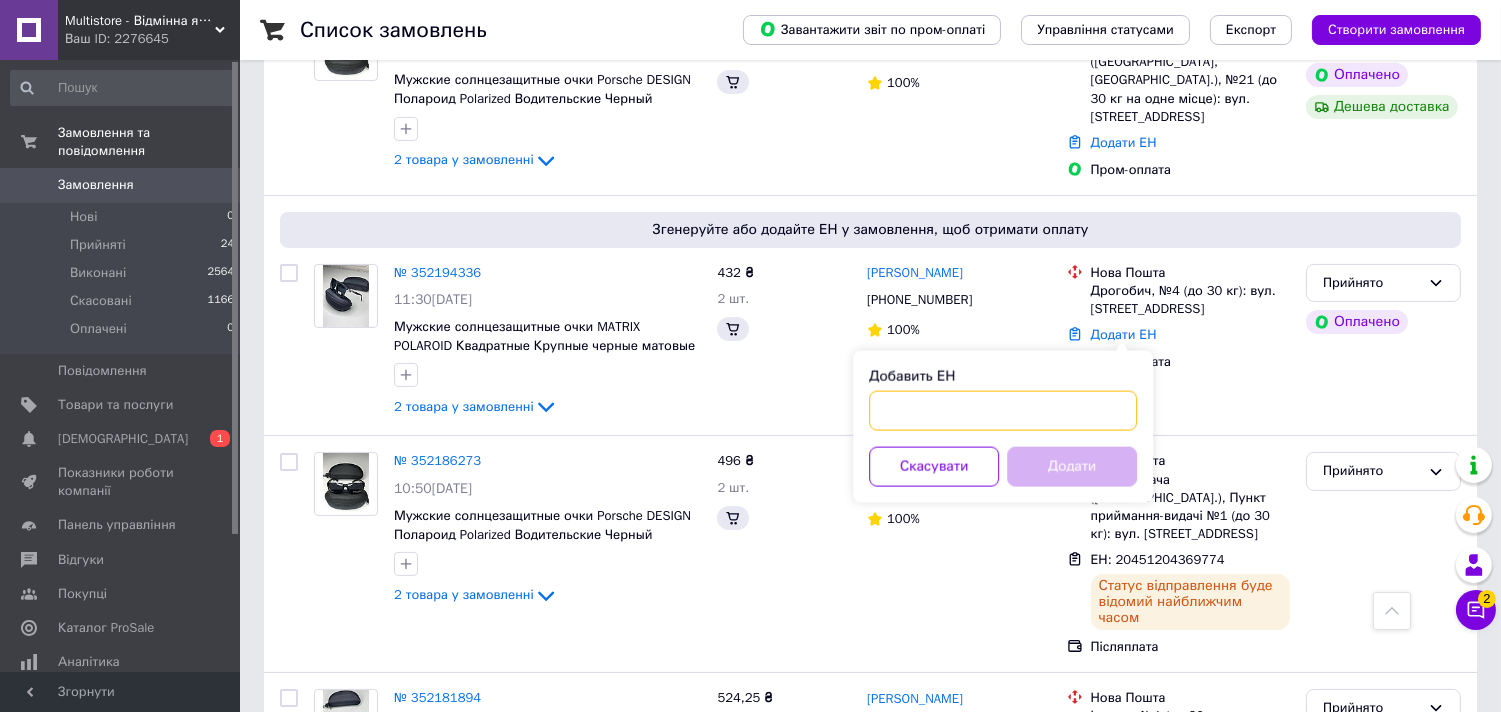 click on "Добавить ЕН" at bounding box center [1003, 411] 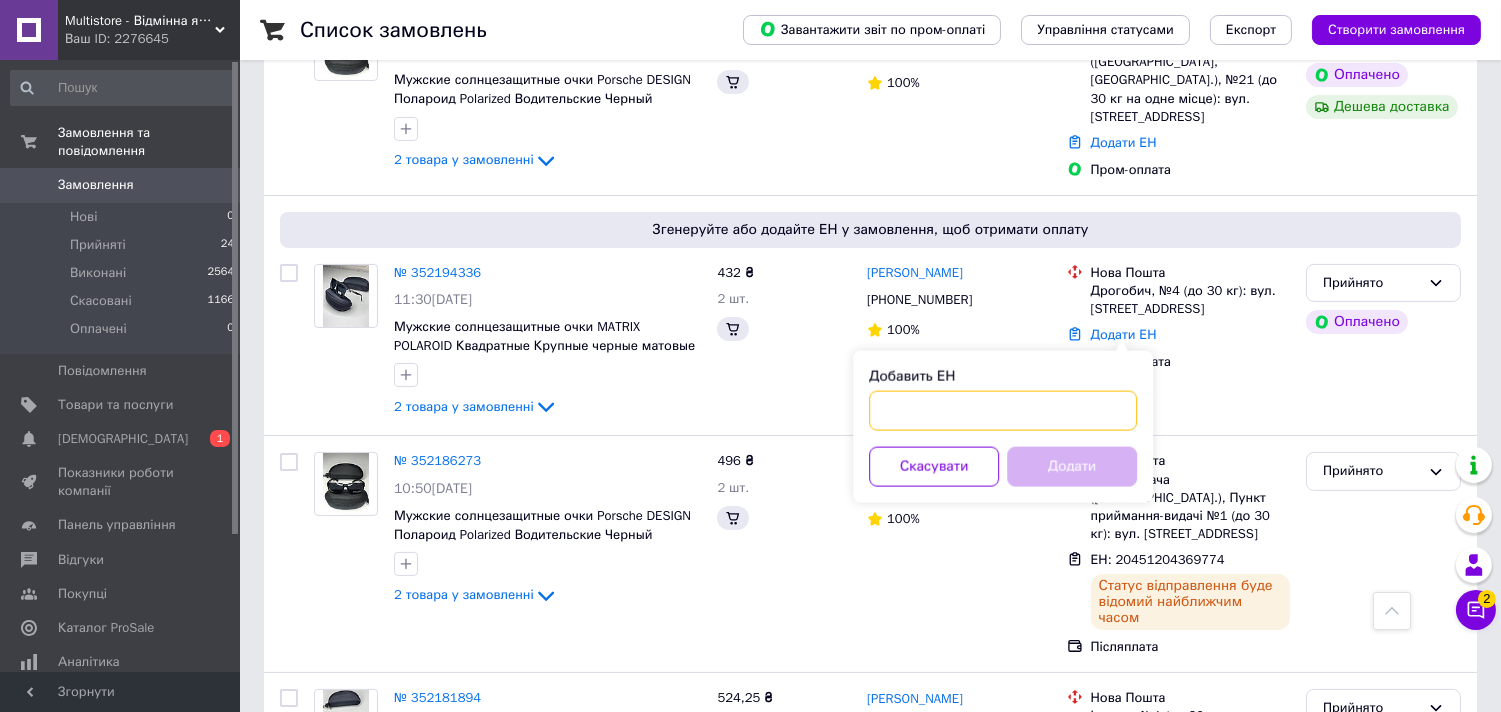 paste on "20451204370632" 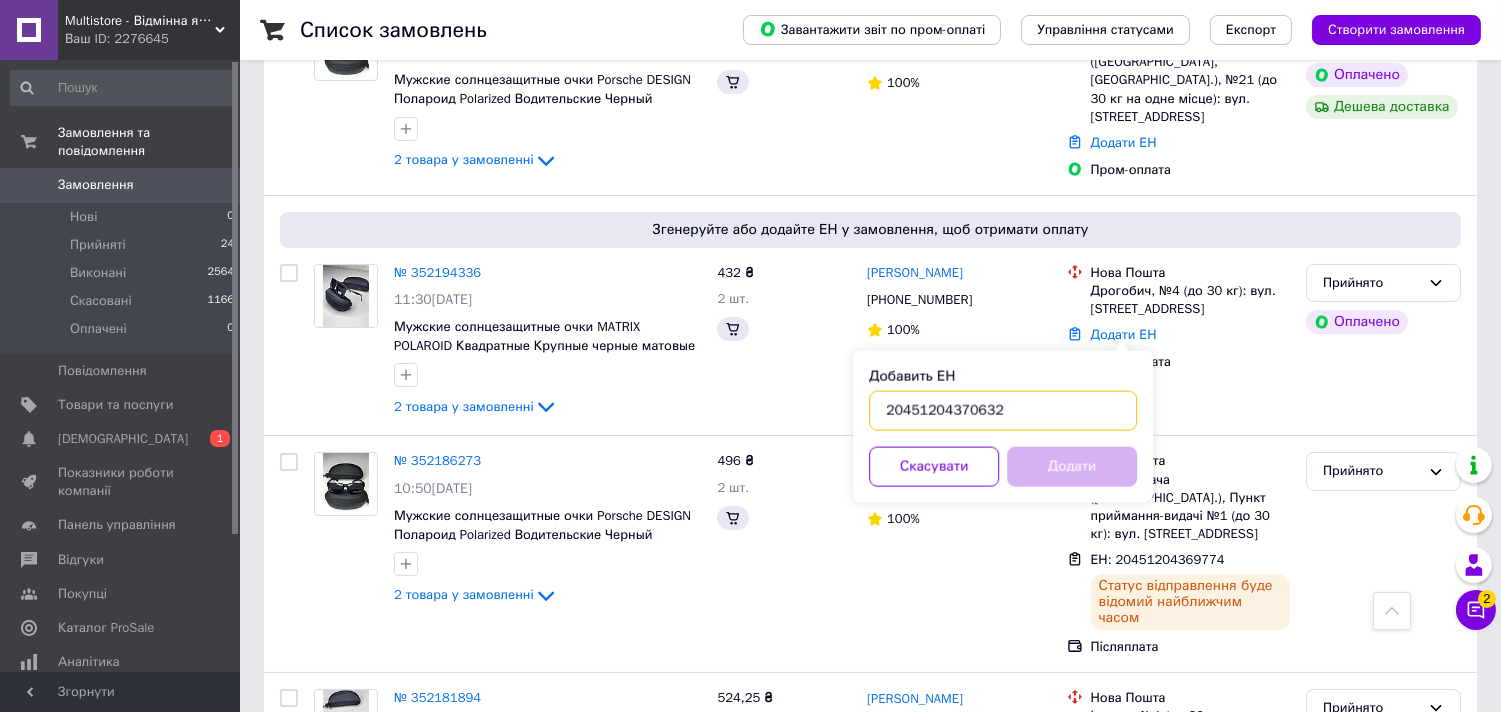 type on "20451204370632" 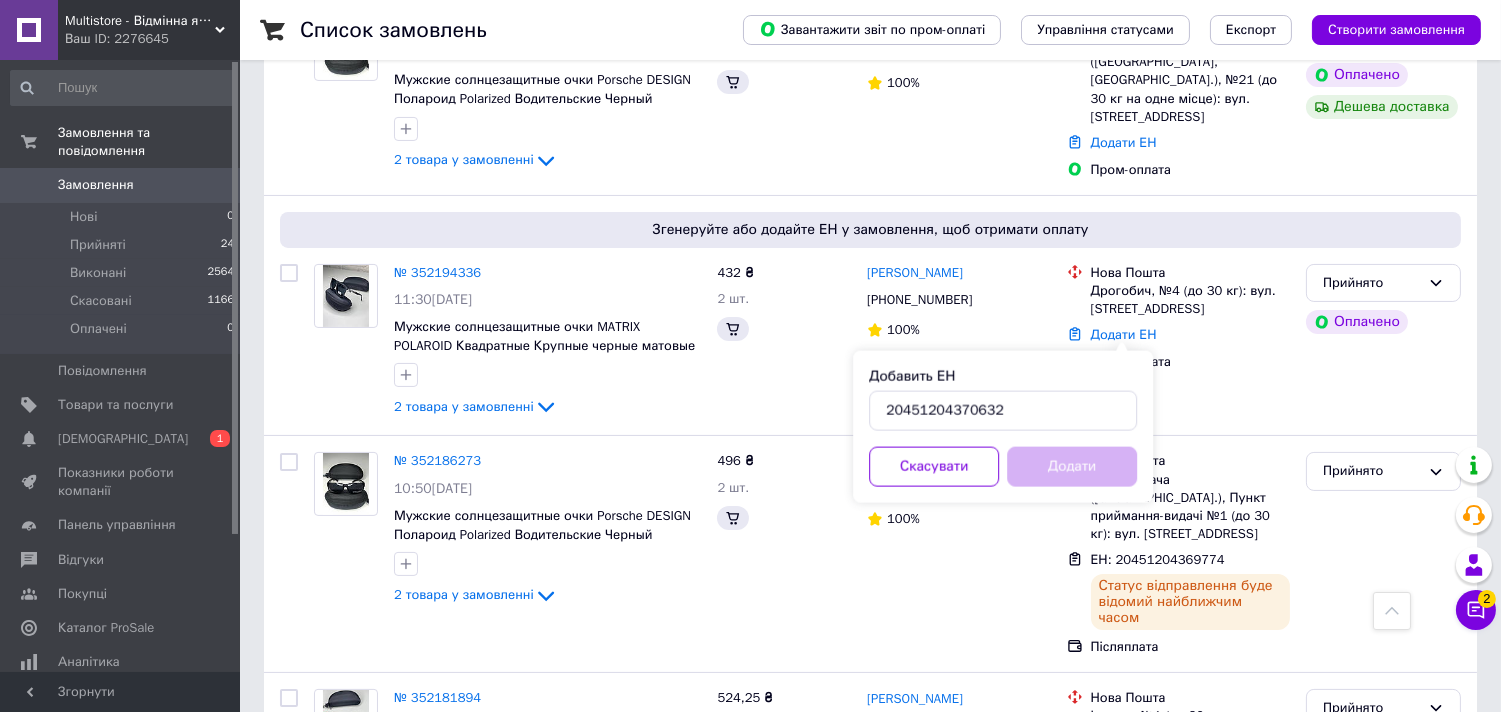 click on "Додати" at bounding box center [1072, 467] 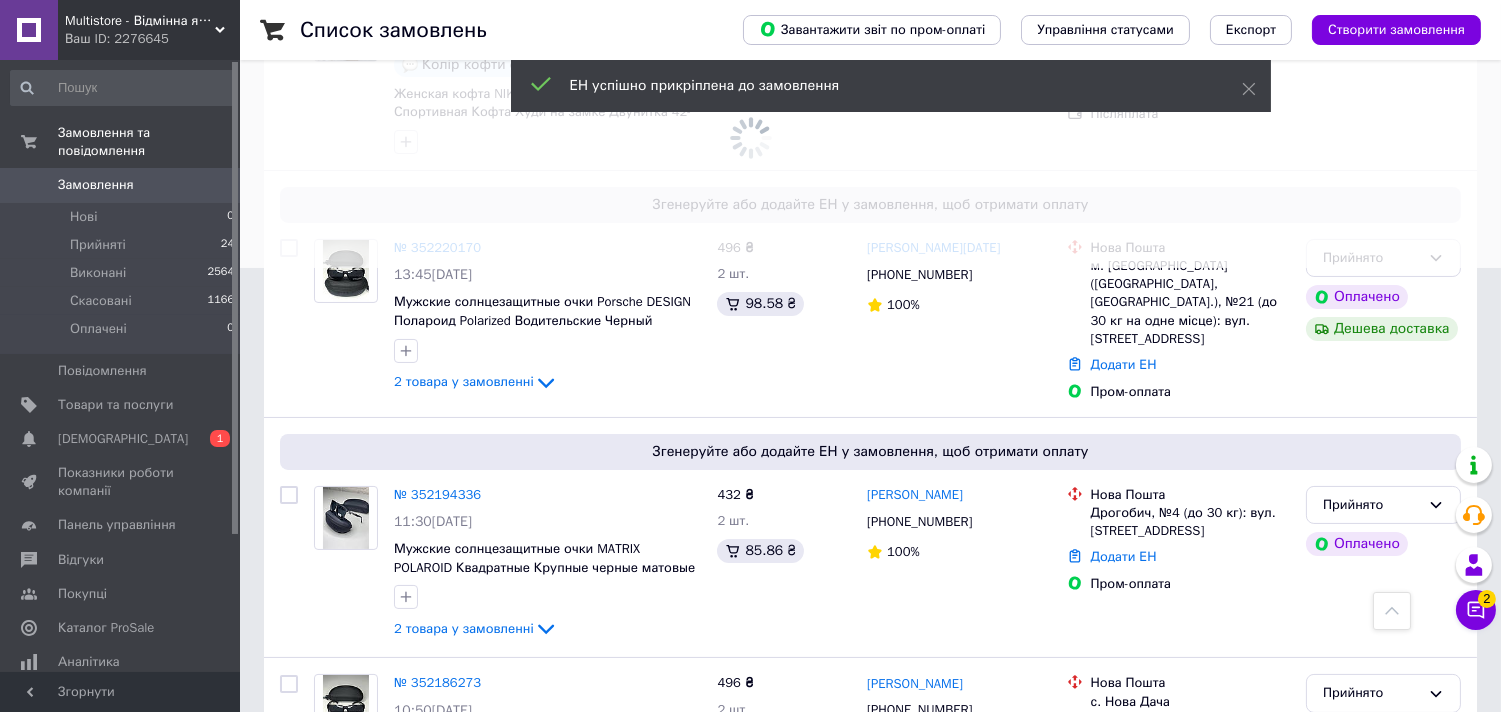 scroll, scrollTop: 333, scrollLeft: 0, axis: vertical 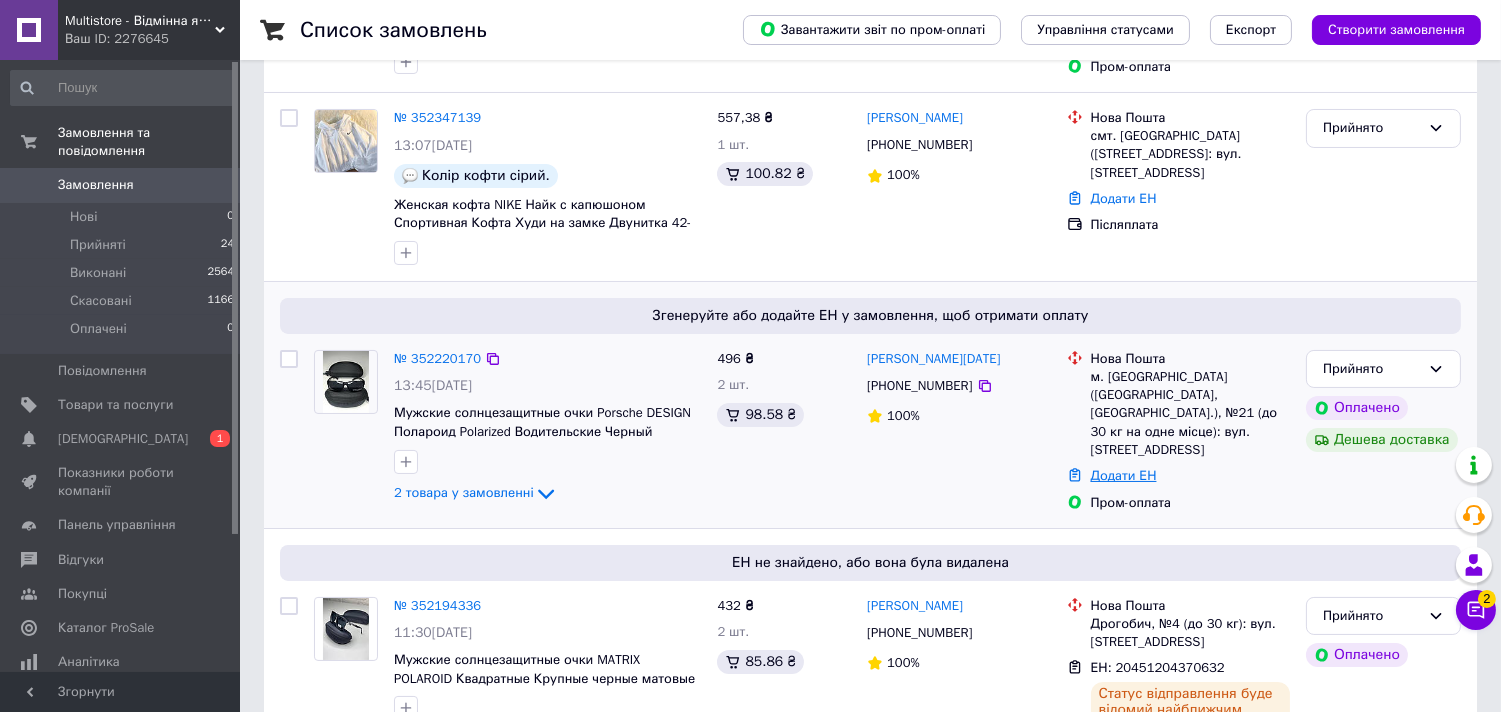 click on "Додати ЕН" at bounding box center (1124, 475) 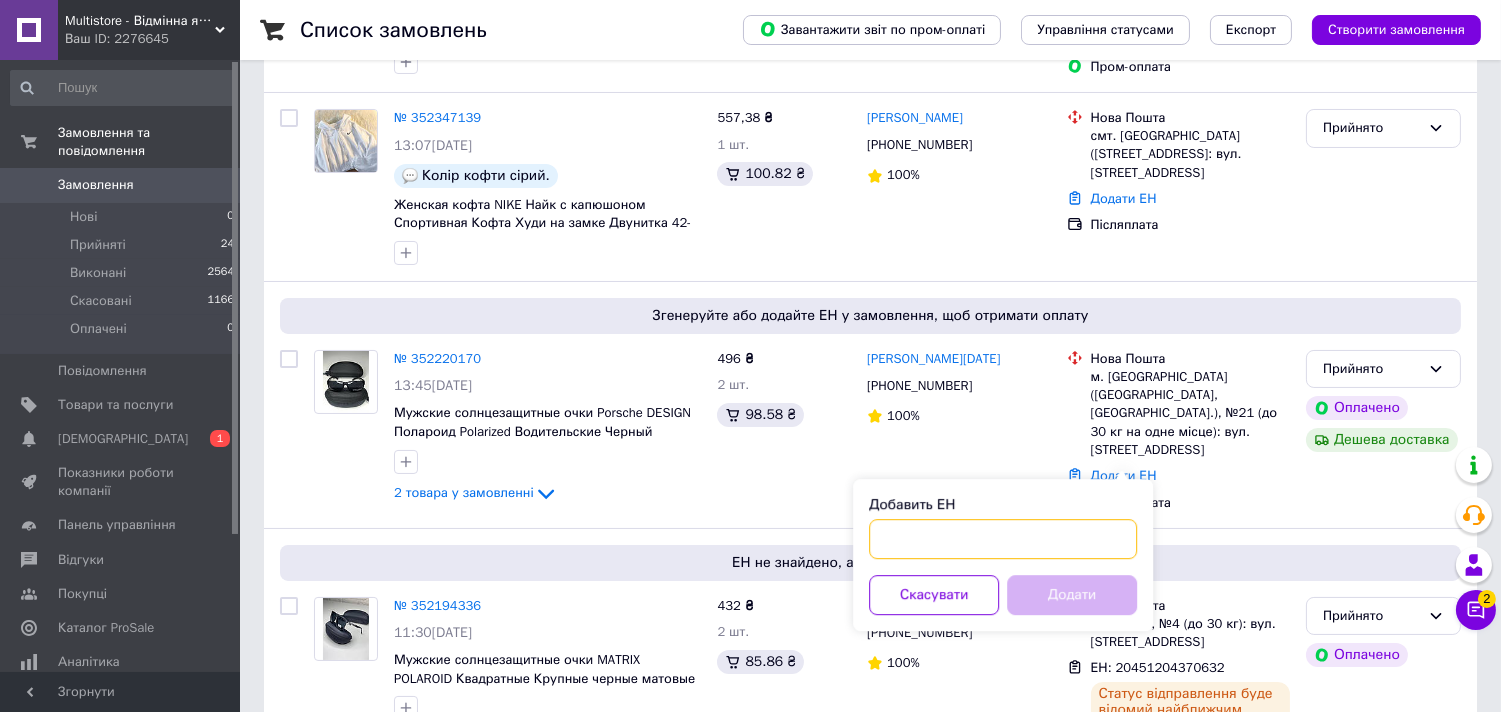 click on "Добавить ЕН" at bounding box center [1003, 539] 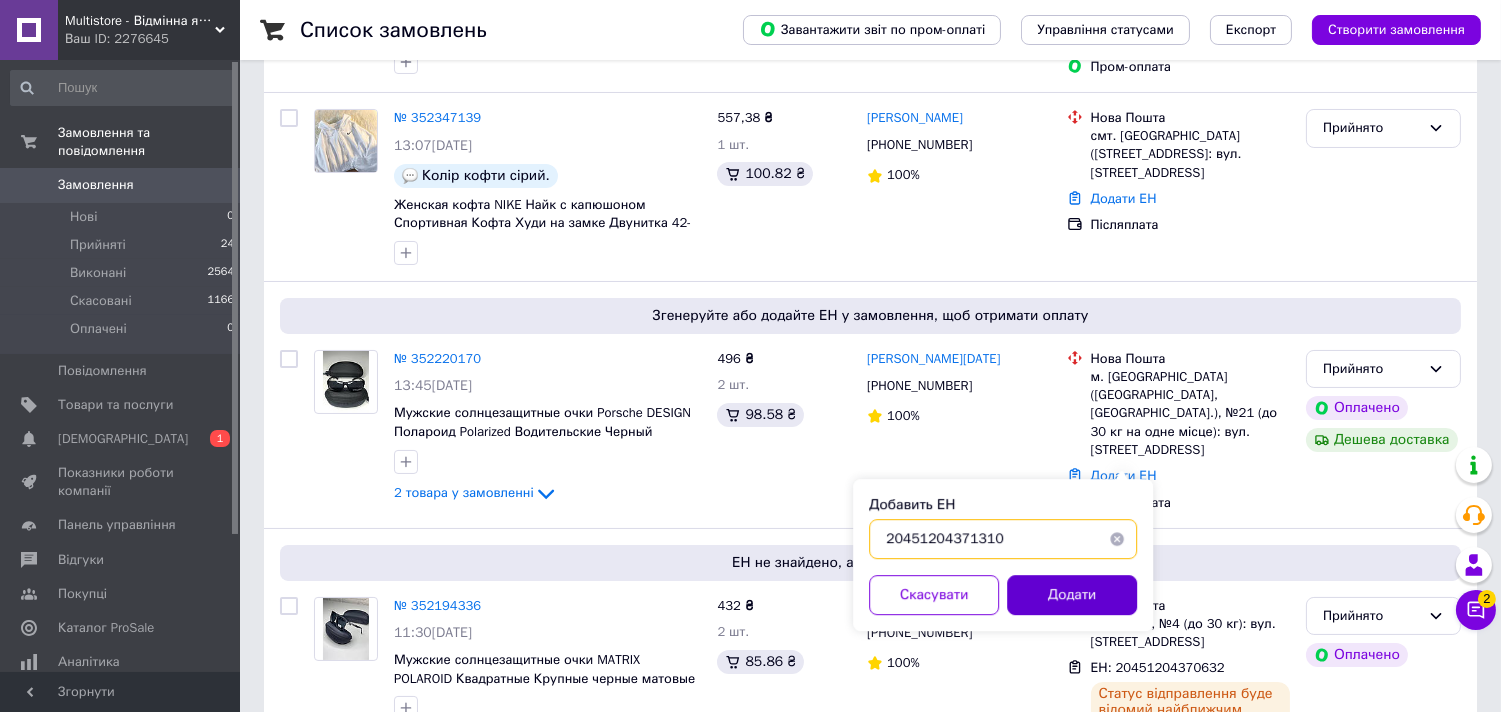 type on "20451204371310" 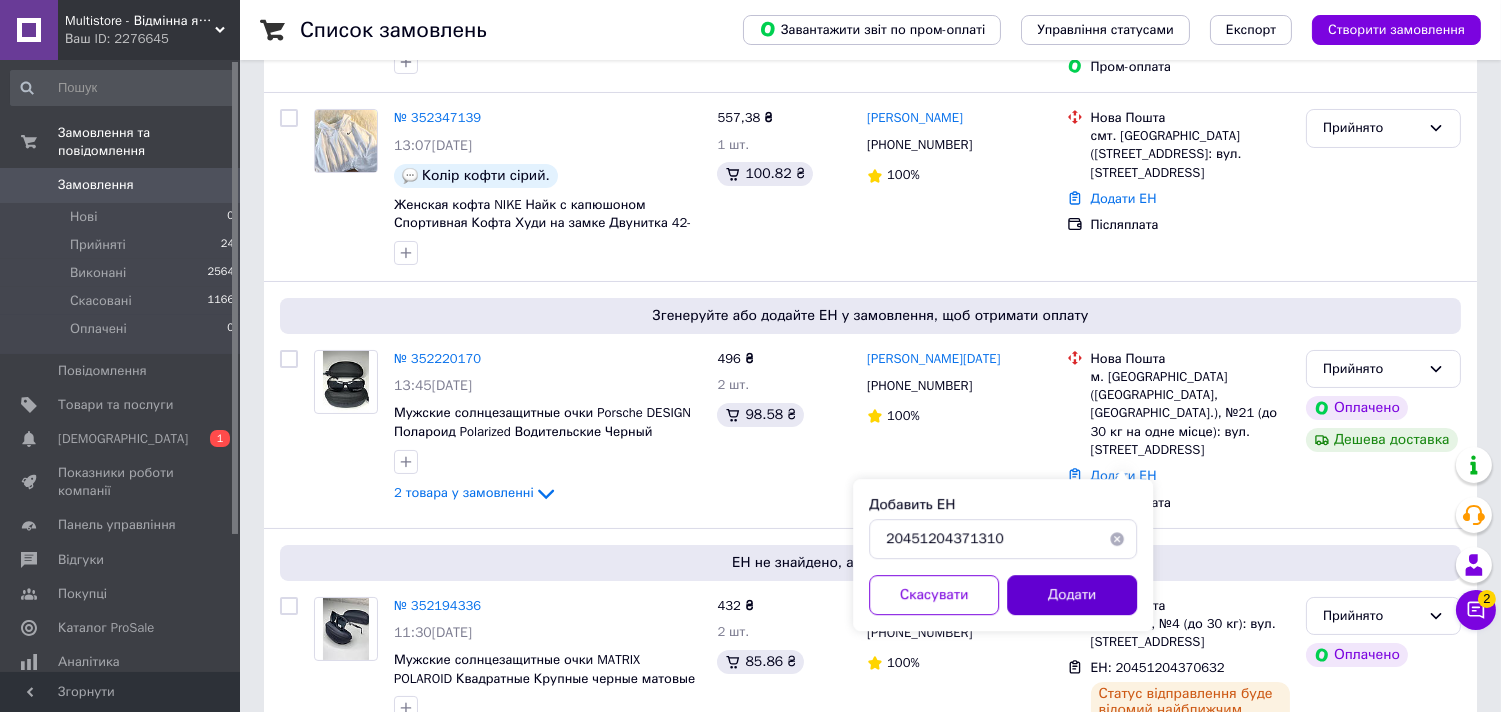 click on "Додати" at bounding box center [1072, 595] 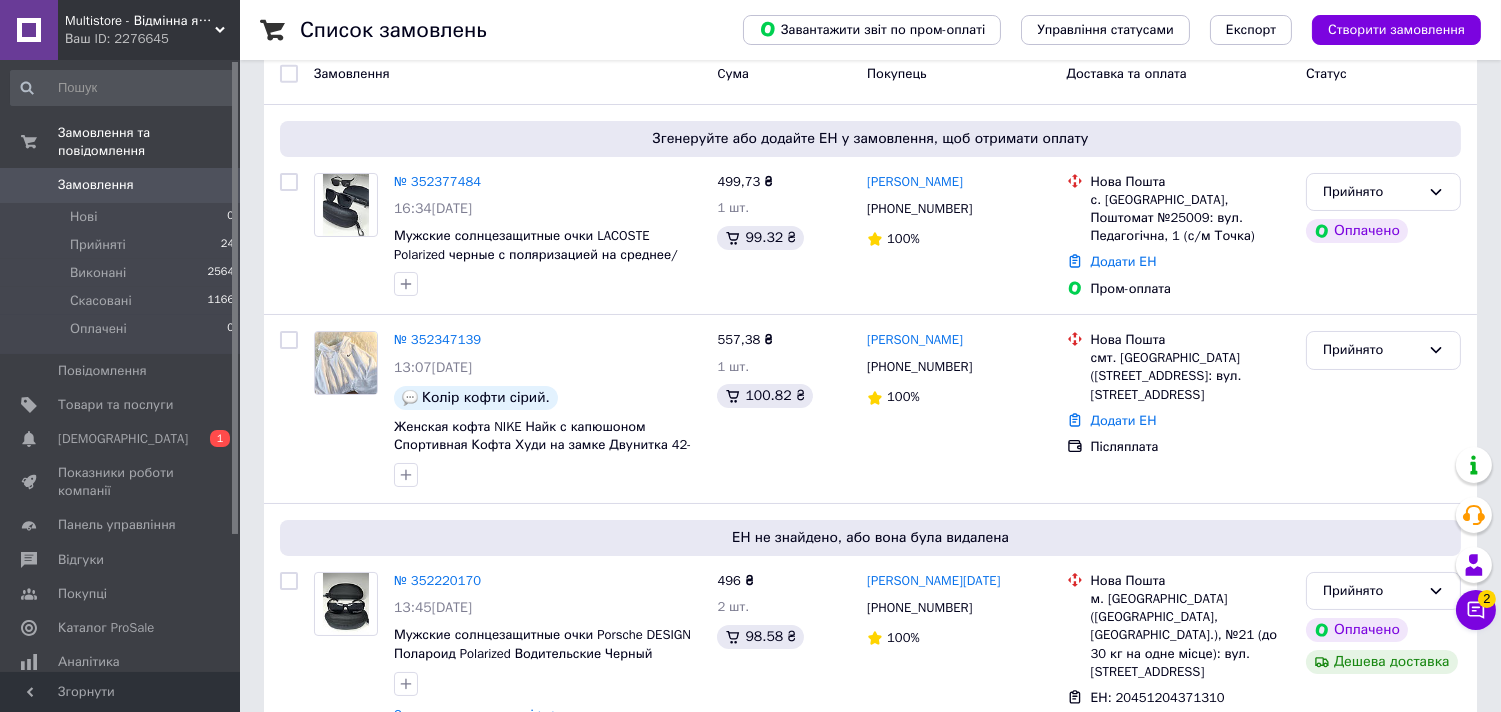 scroll, scrollTop: 555, scrollLeft: 0, axis: vertical 